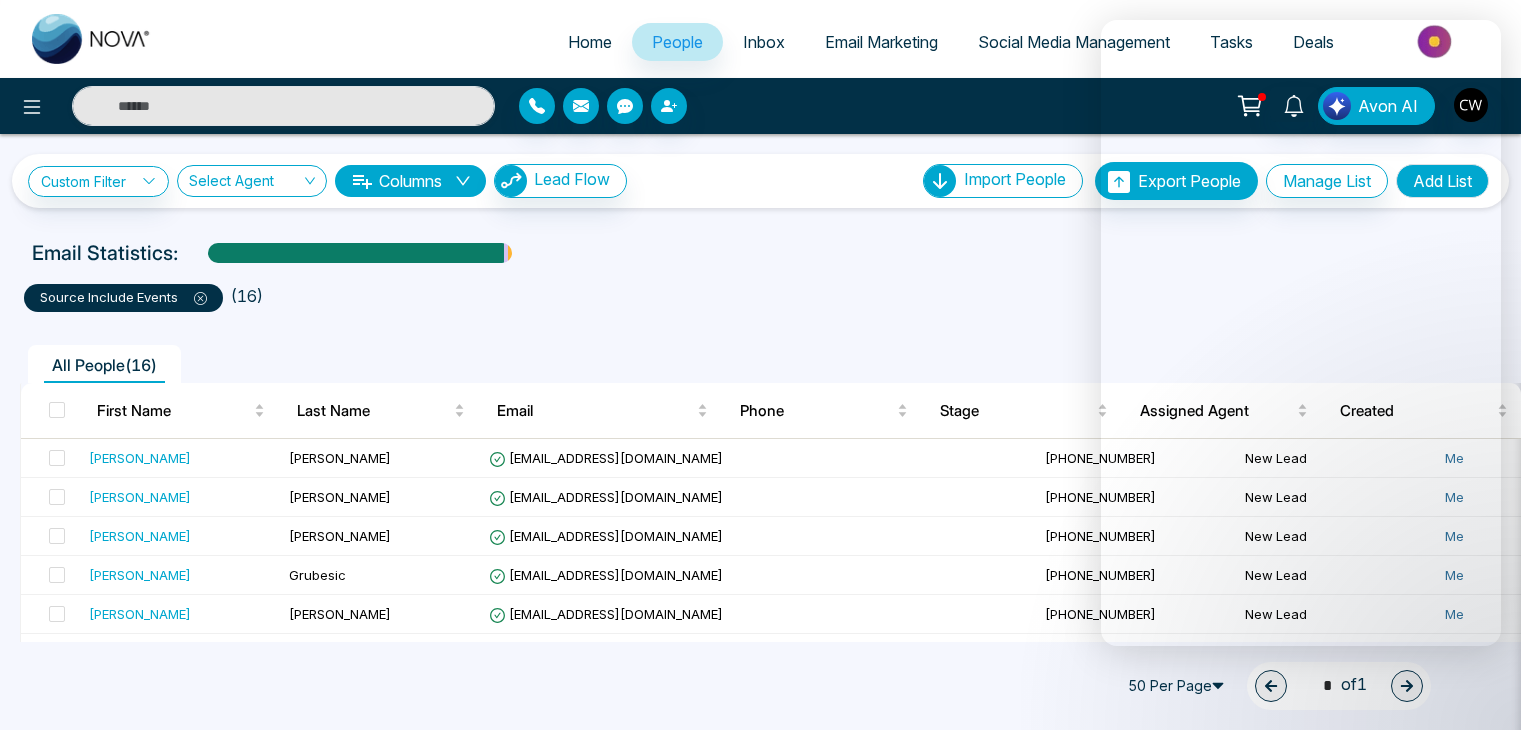 scroll, scrollTop: 0, scrollLeft: 0, axis: both 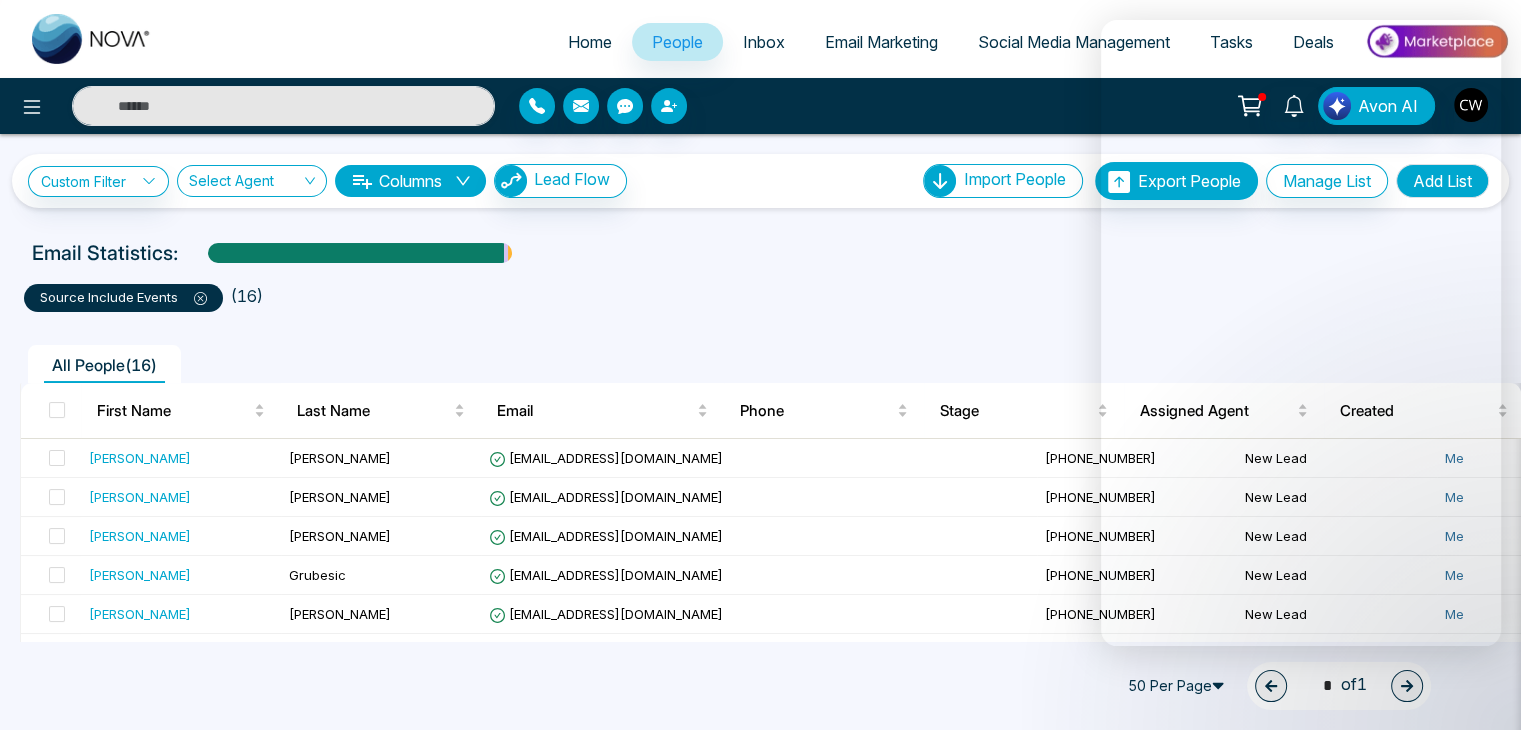 click on "All People  ( 16 ) First Name Last Name Email Phone Stage Assigned Agent Created Tags Source Deals Last Communication                         [PERSON_NAME]   [EMAIL_ADDRESS][DOMAIN_NAME] [PHONE_NUMBER] New Lead Me [DATE]   09:46 PM In The [PERSON_NAME] 202... "OTF Members" Events   -  -  -  -    -  -  -  -   [PERSON_NAME]   [EMAIL_ADDRESS][DOMAIN_NAME] [PHONE_NUMBER] New Lead Me [DATE]   09:43 PM In The [PERSON_NAME] 202... Events   -  -  -  -    -  -  -  -   [PERSON_NAME]   [PERSON_NAME][EMAIL_ADDRESS][DOMAIN_NAME] [PHONE_NUMBER] New Lead Me [DATE]   09:40 PM In The [PERSON_NAME] 202... Events   -  -  -  -    -  -  -  -   [PERSON_NAME]   [EMAIL_ADDRESS][DOMAIN_NAME] [PHONE_NUMBER] New Lead Me [DATE]   09:12 PM In The [PERSON_NAME] 202... Events   -  -  -  -    -  -  -  -   [PERSON_NAME]   [EMAIL_ADDRESS][DOMAIN_NAME] [PHONE_NUMBER] New Lead Me [DATE]   09:07 PM In The [PERSON_NAME] 202... Events   -  -  -  -    -  -  -  -   [PERSON_NAME]   [EMAIL_ADDRESS][DOMAIN_NAME] [PHONE_NUMBER] New Lead Me [DATE]   09:03 PM In The [PERSON_NAME] 202... "OTF Members" Events Tarun   Me" at bounding box center (760, 740) 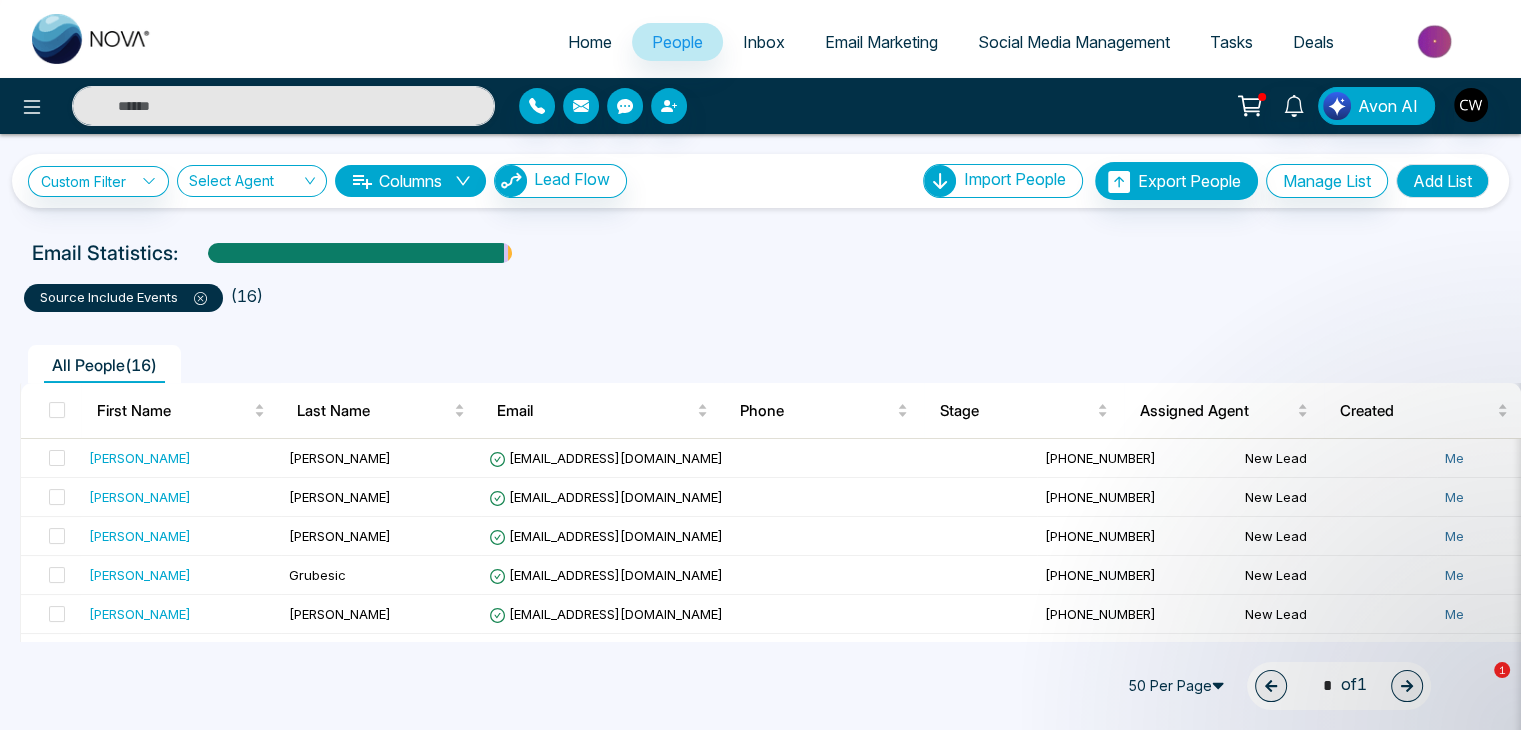 click on "All People  ( 16 )" at bounding box center [715, 364] 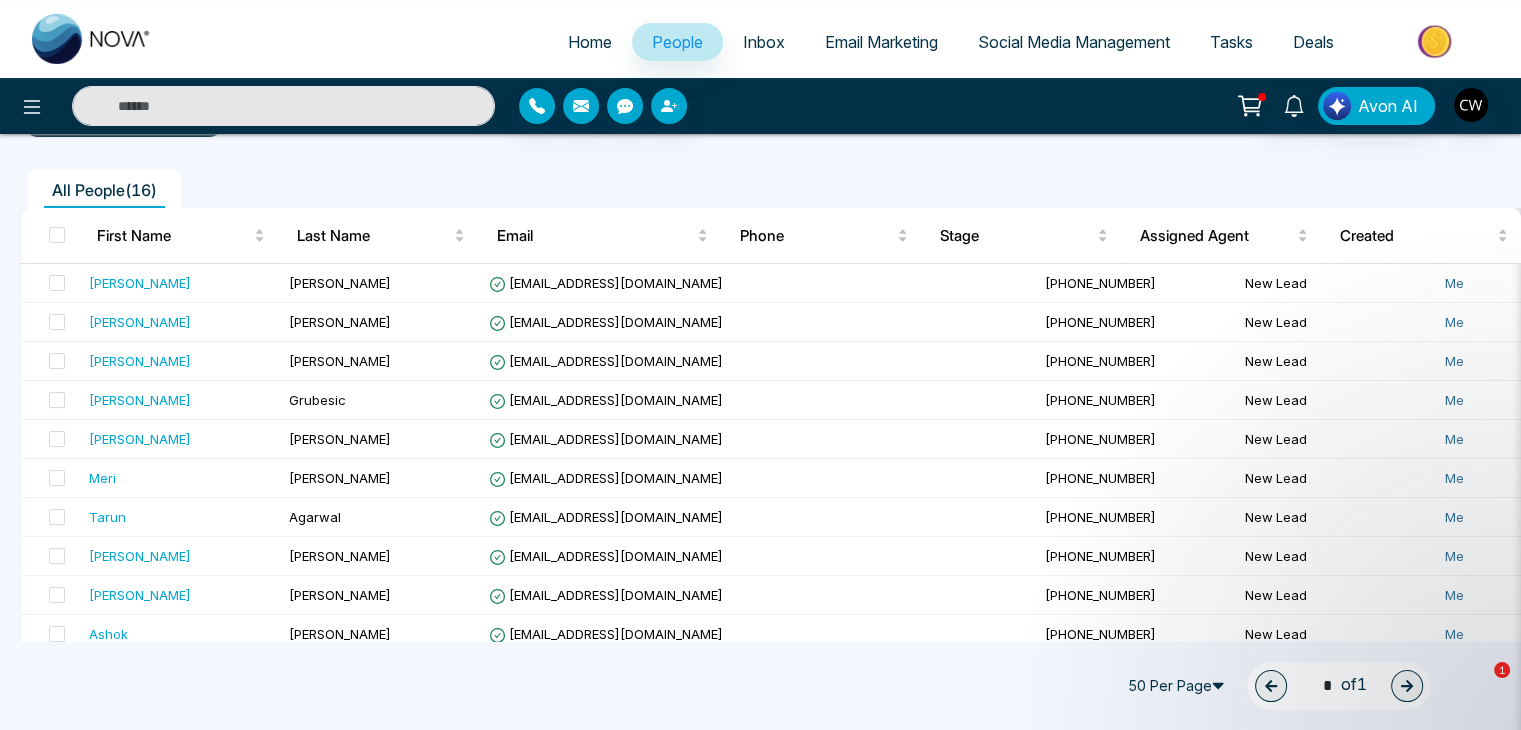 scroll, scrollTop: 179, scrollLeft: 0, axis: vertical 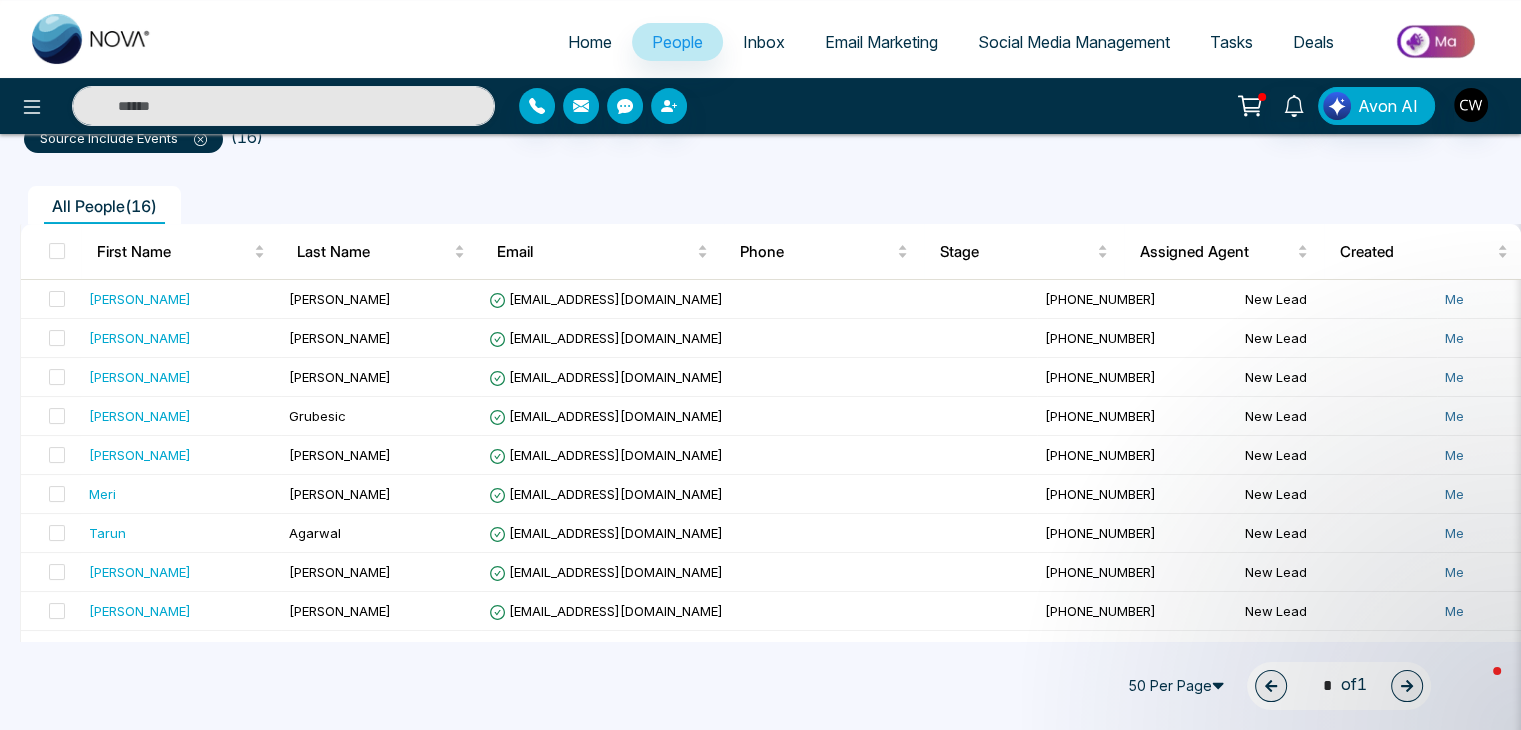 click on "Email Marketing" at bounding box center (881, 42) 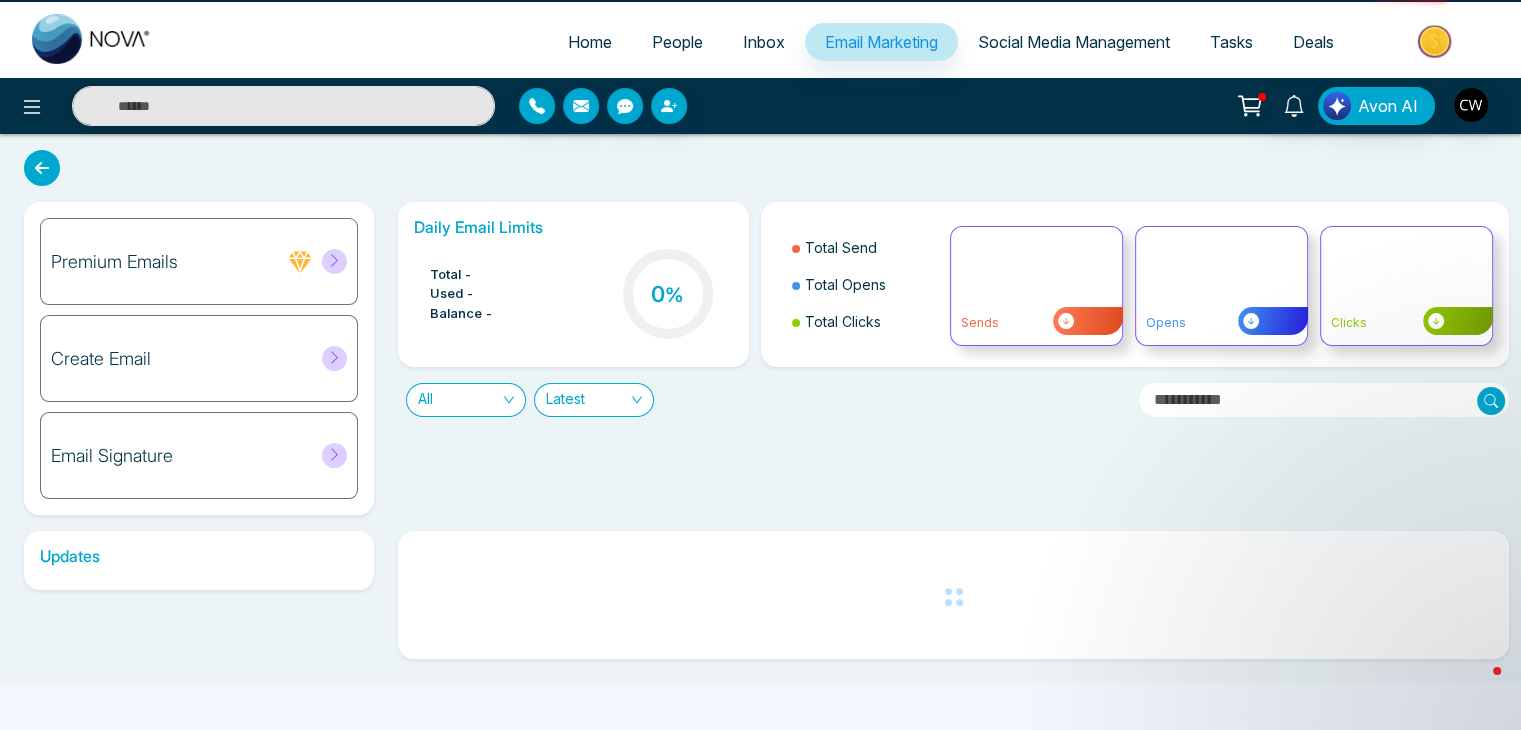 scroll, scrollTop: 0, scrollLeft: 0, axis: both 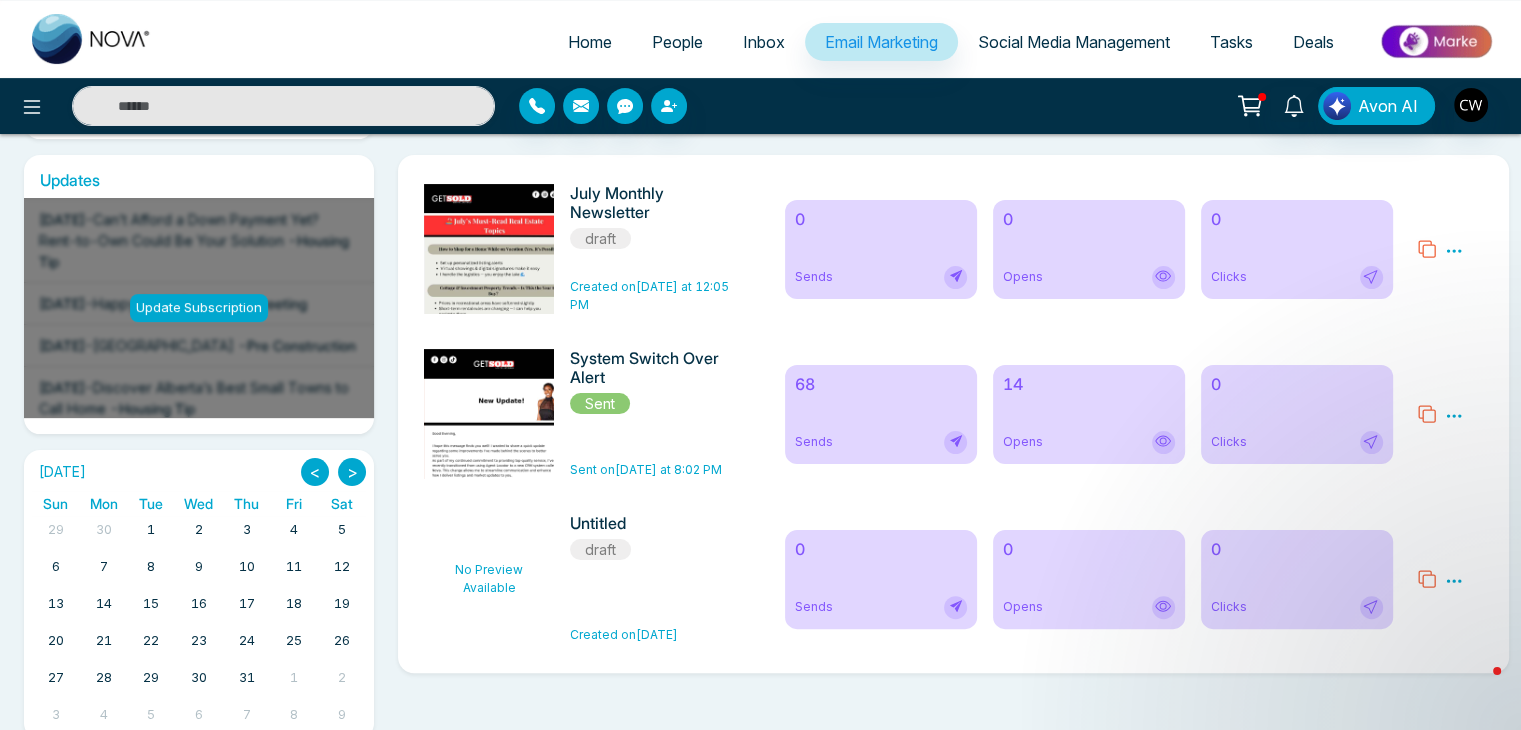 click 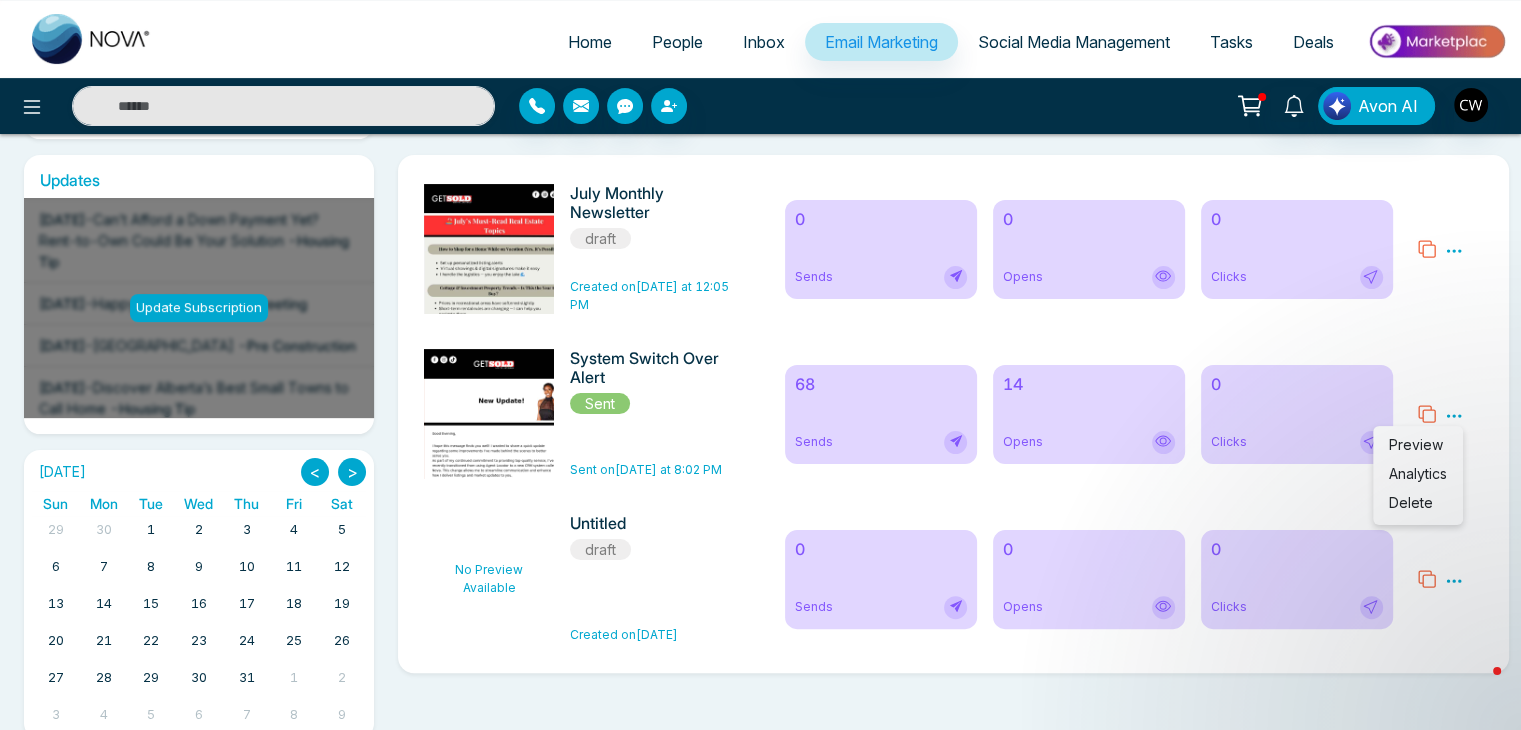 click 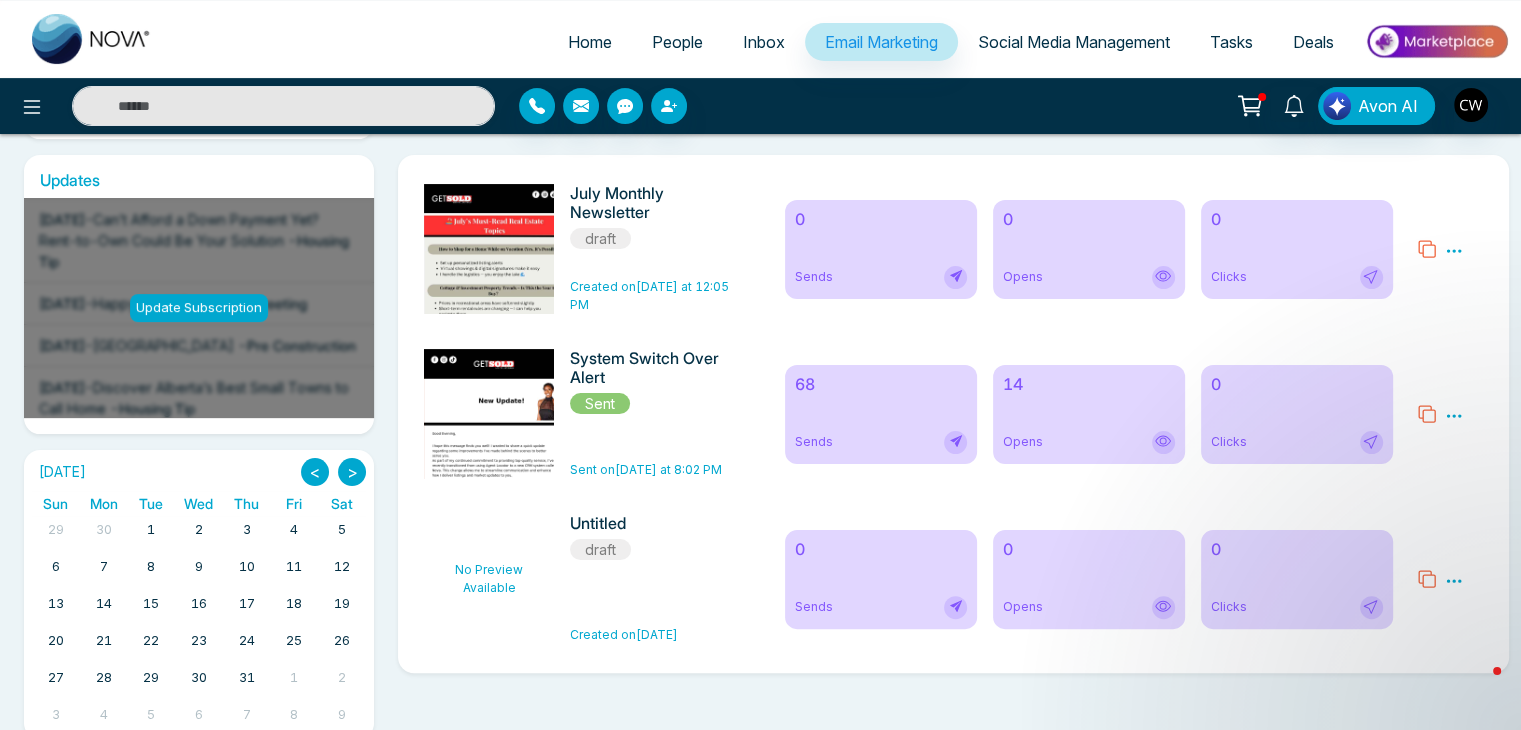 click 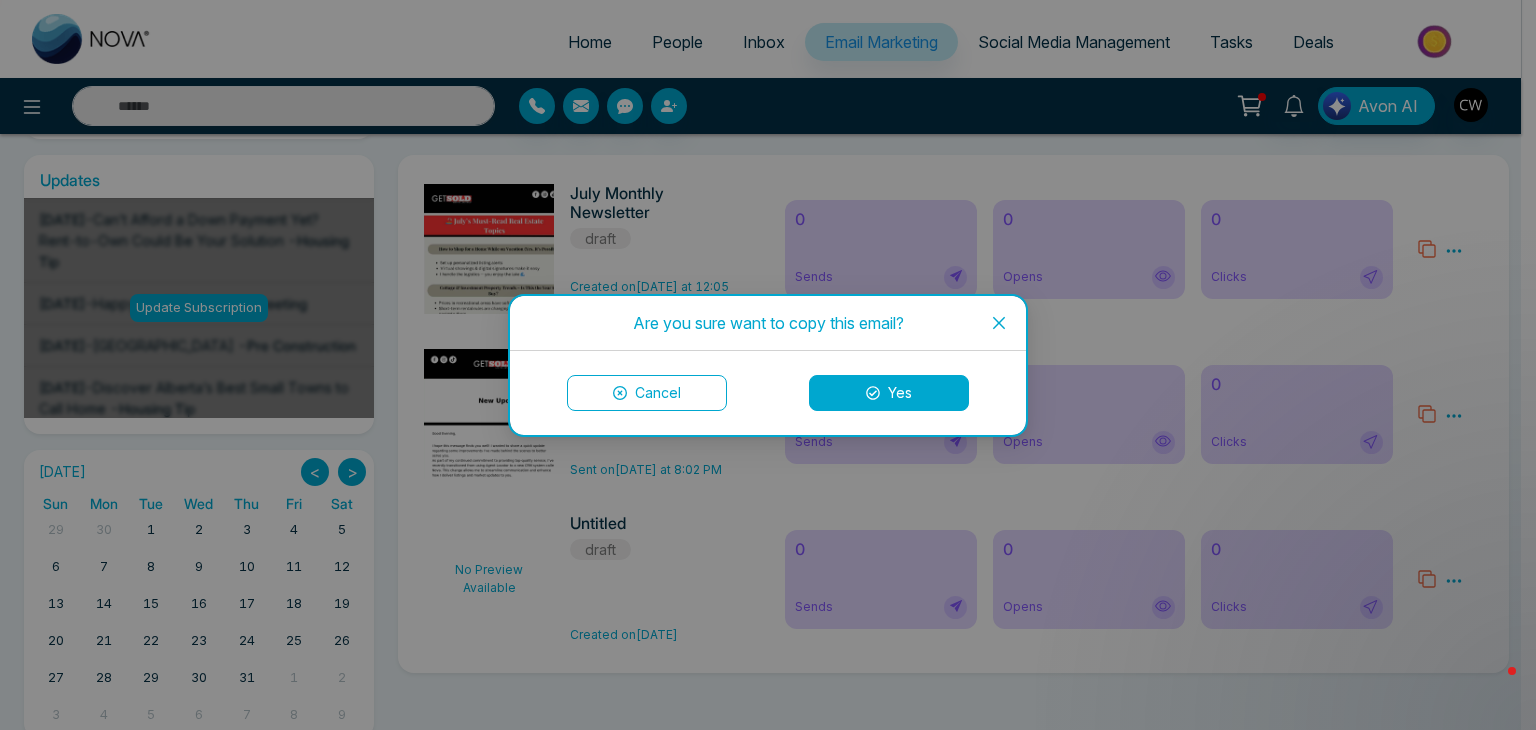 click 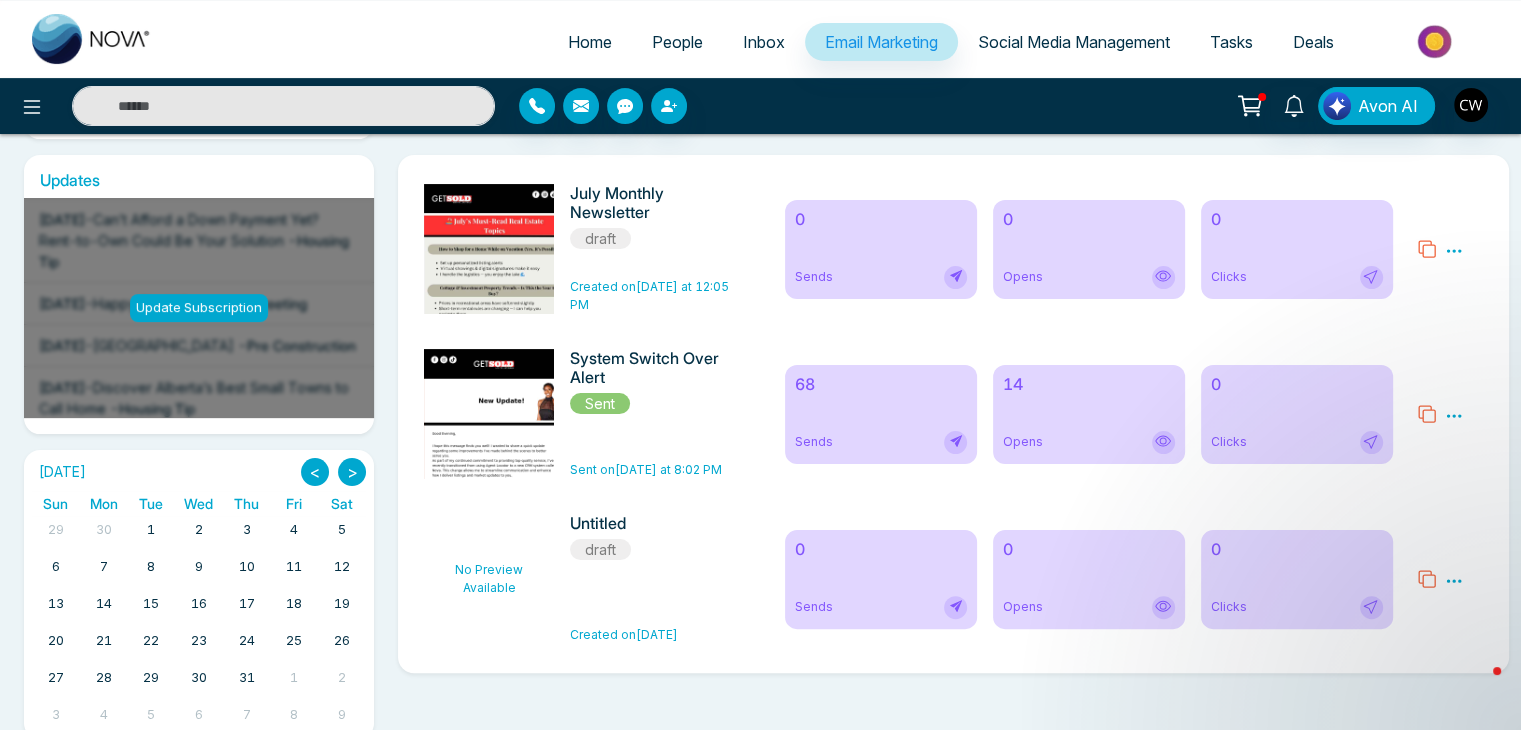 click 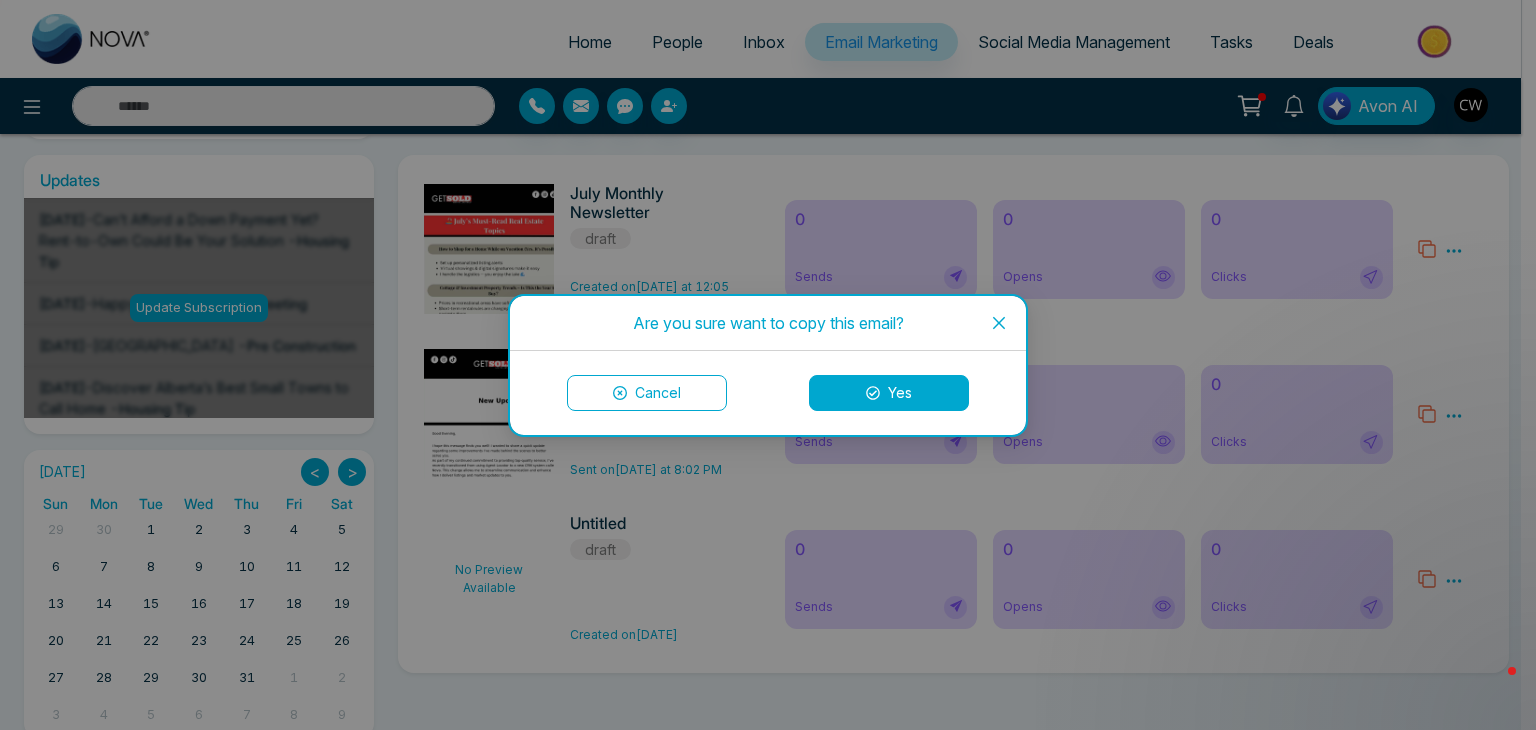 click on "Yes" at bounding box center [889, 393] 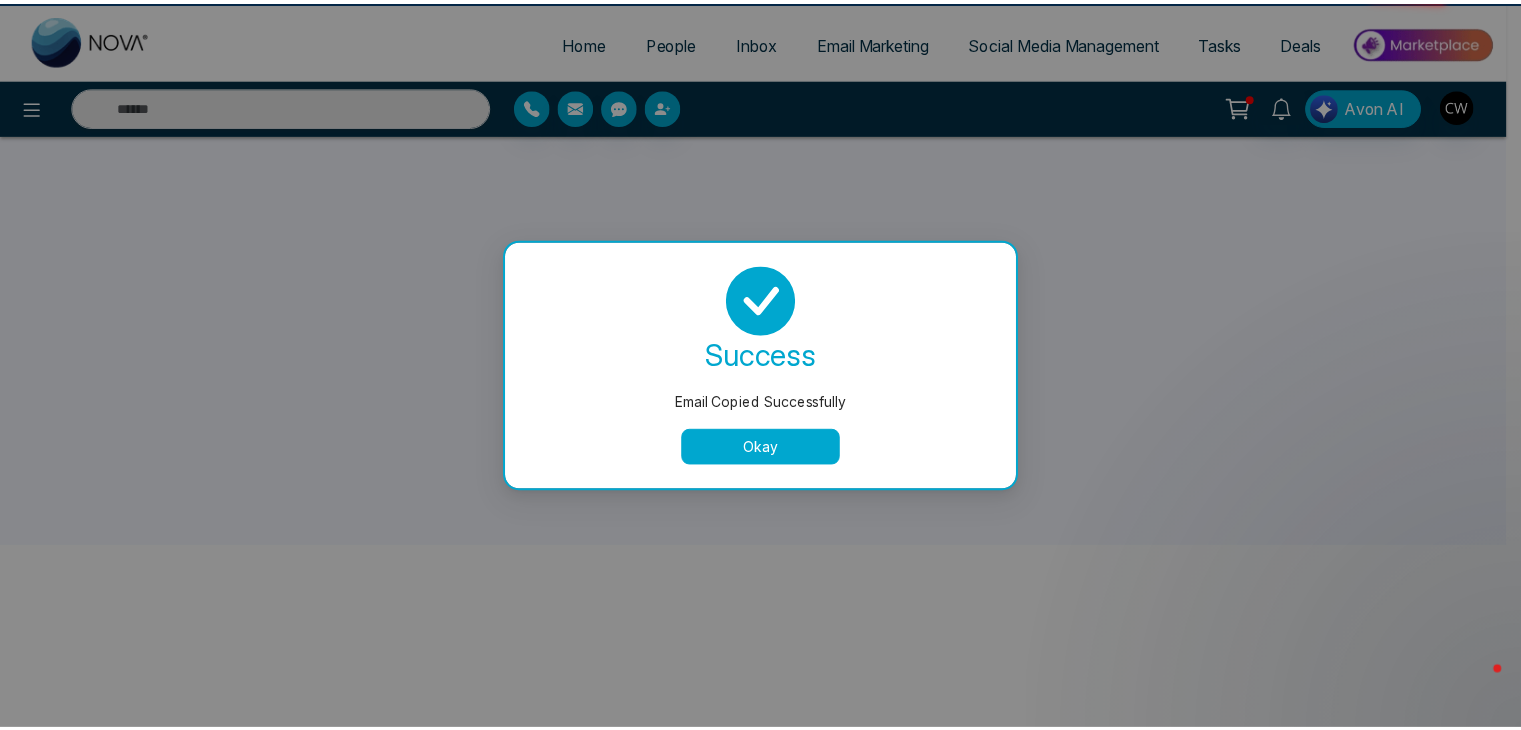 scroll, scrollTop: 0, scrollLeft: 0, axis: both 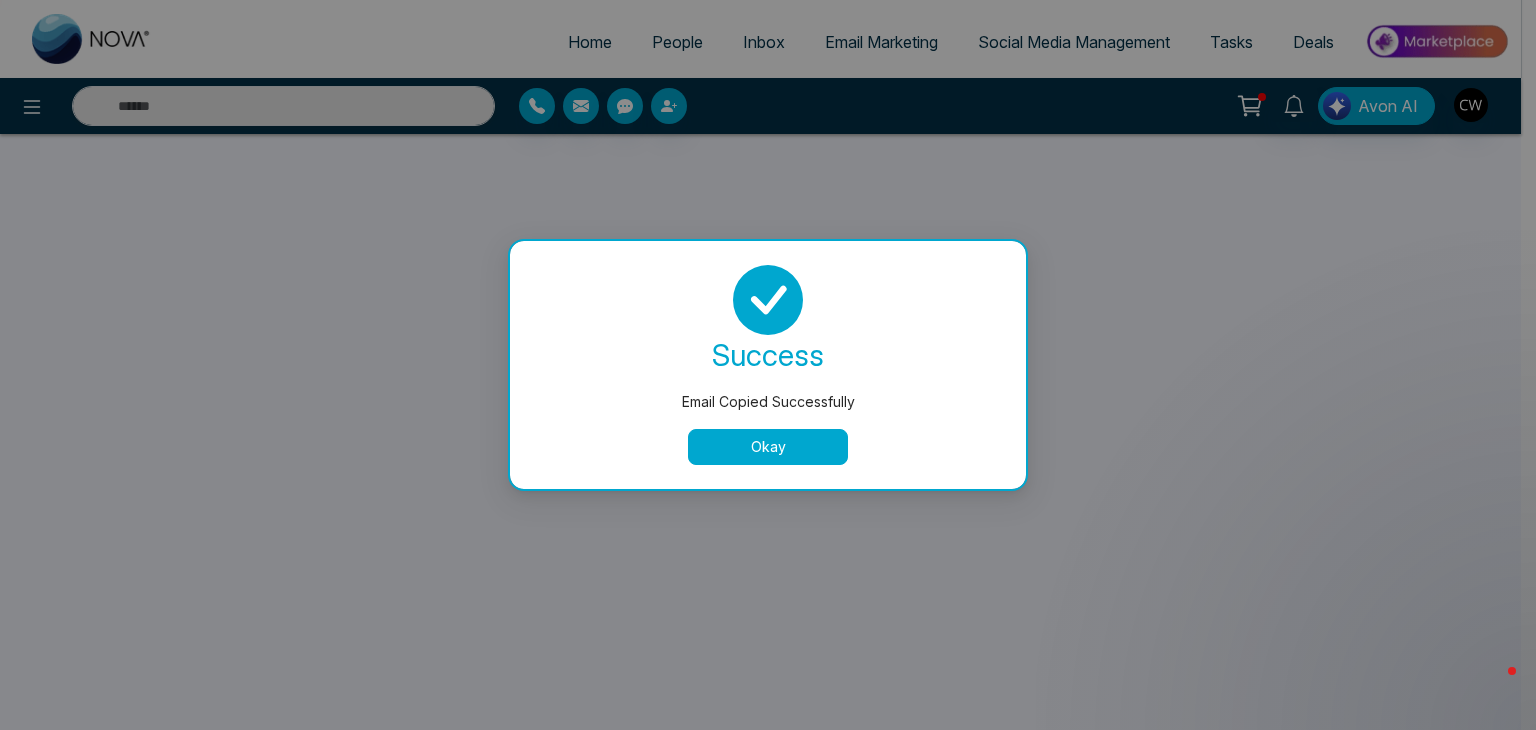 click on "Okay" at bounding box center (768, 447) 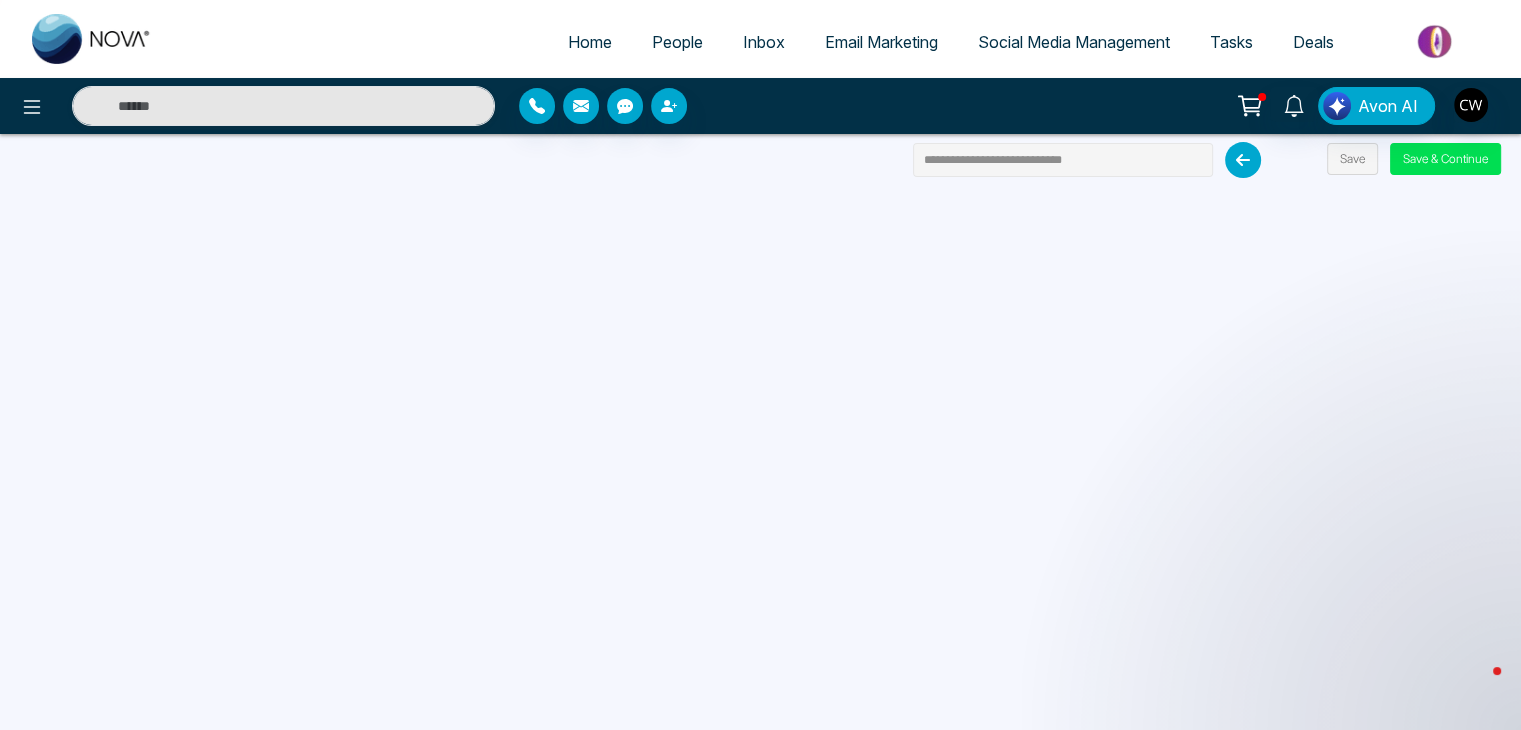 click on "**********" at bounding box center [1063, 160] 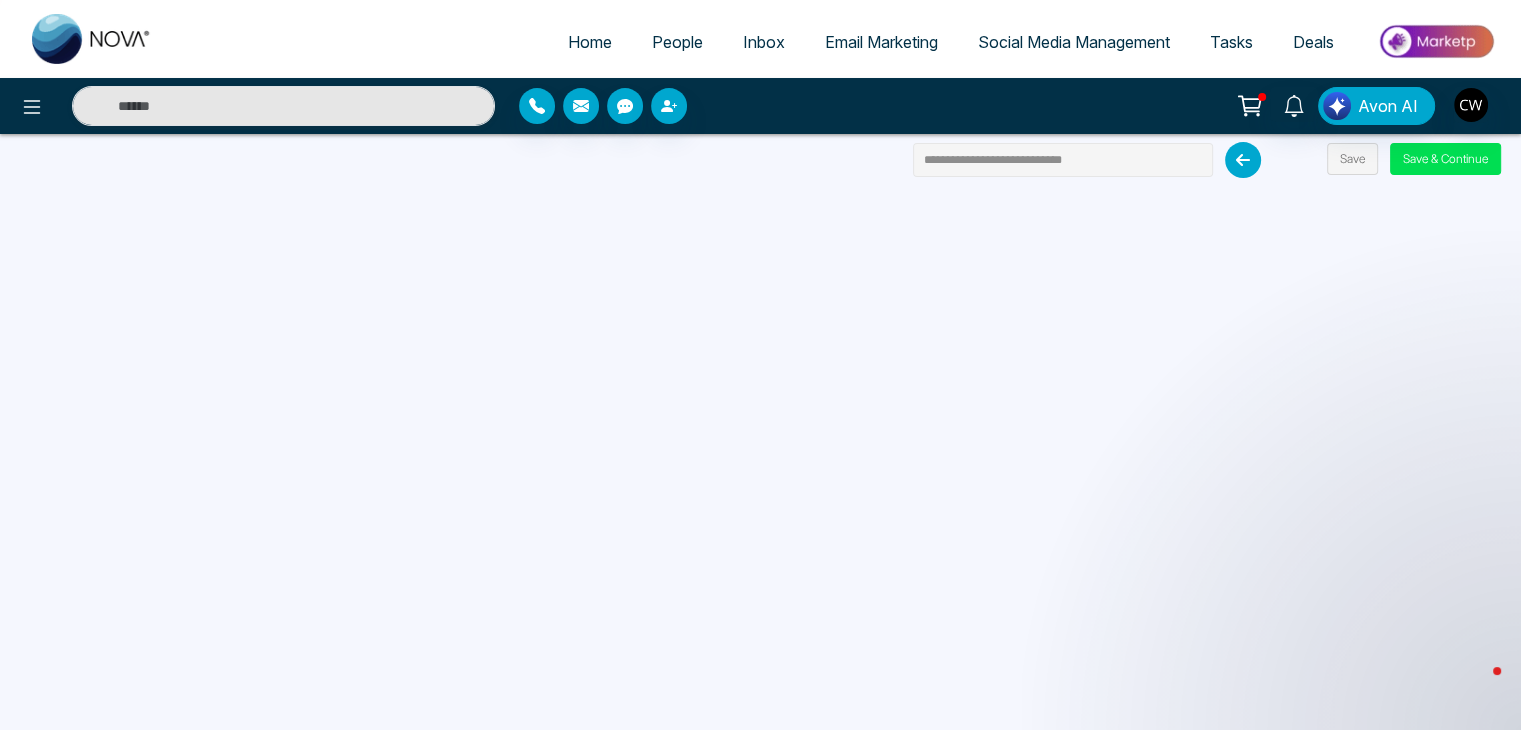 drag, startPoint x: 1109, startPoint y: 155, endPoint x: 884, endPoint y: 166, distance: 225.26872 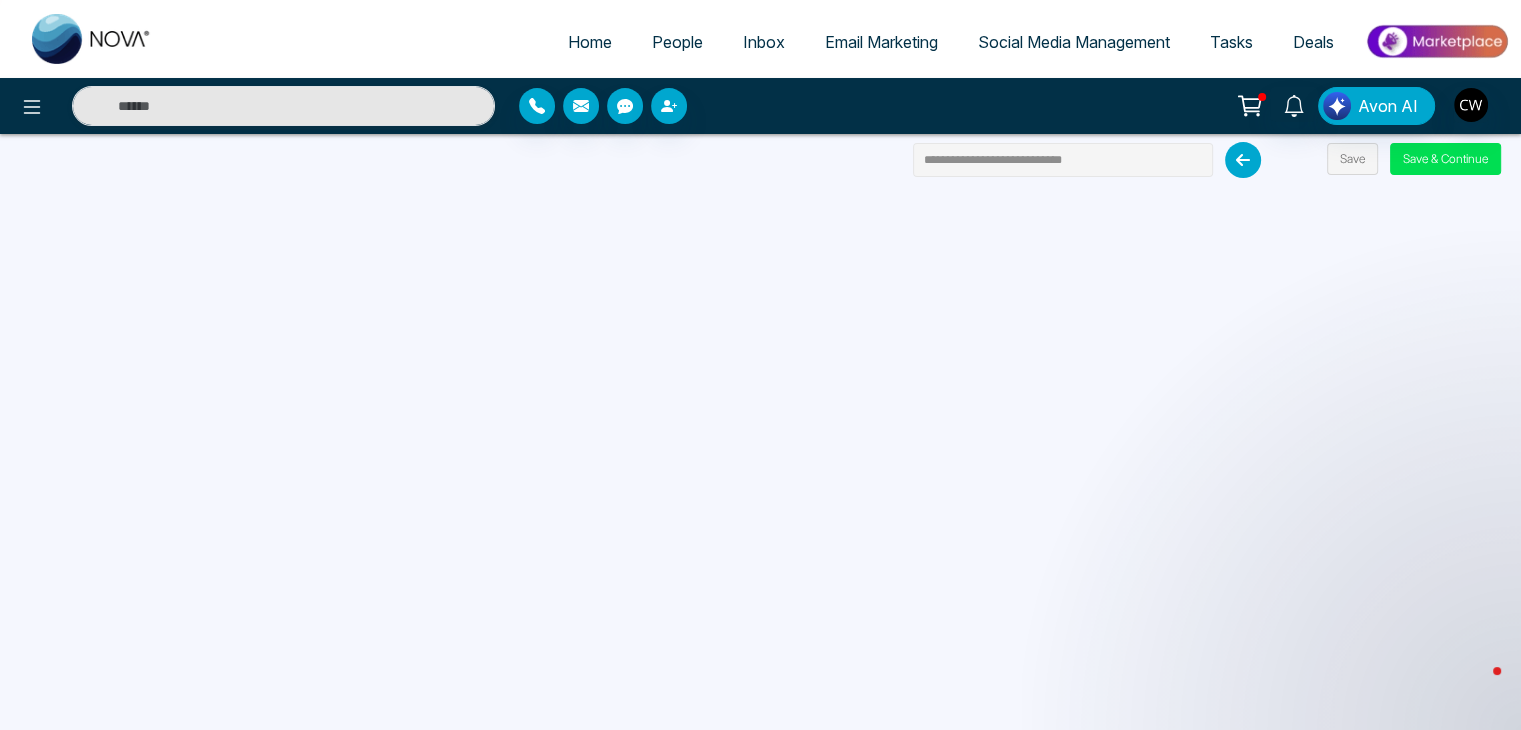 click on "**********" at bounding box center [760, 365] 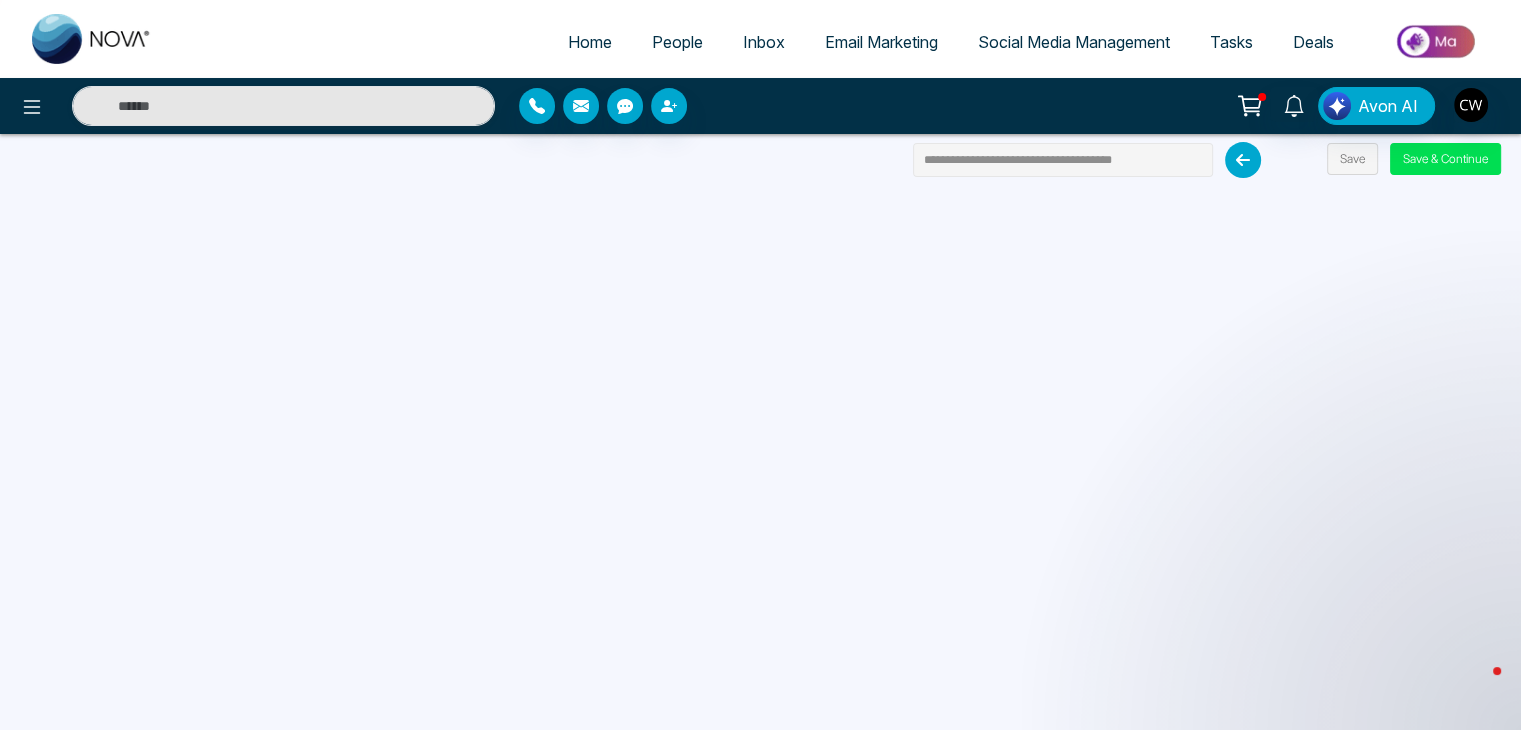 type on "**********" 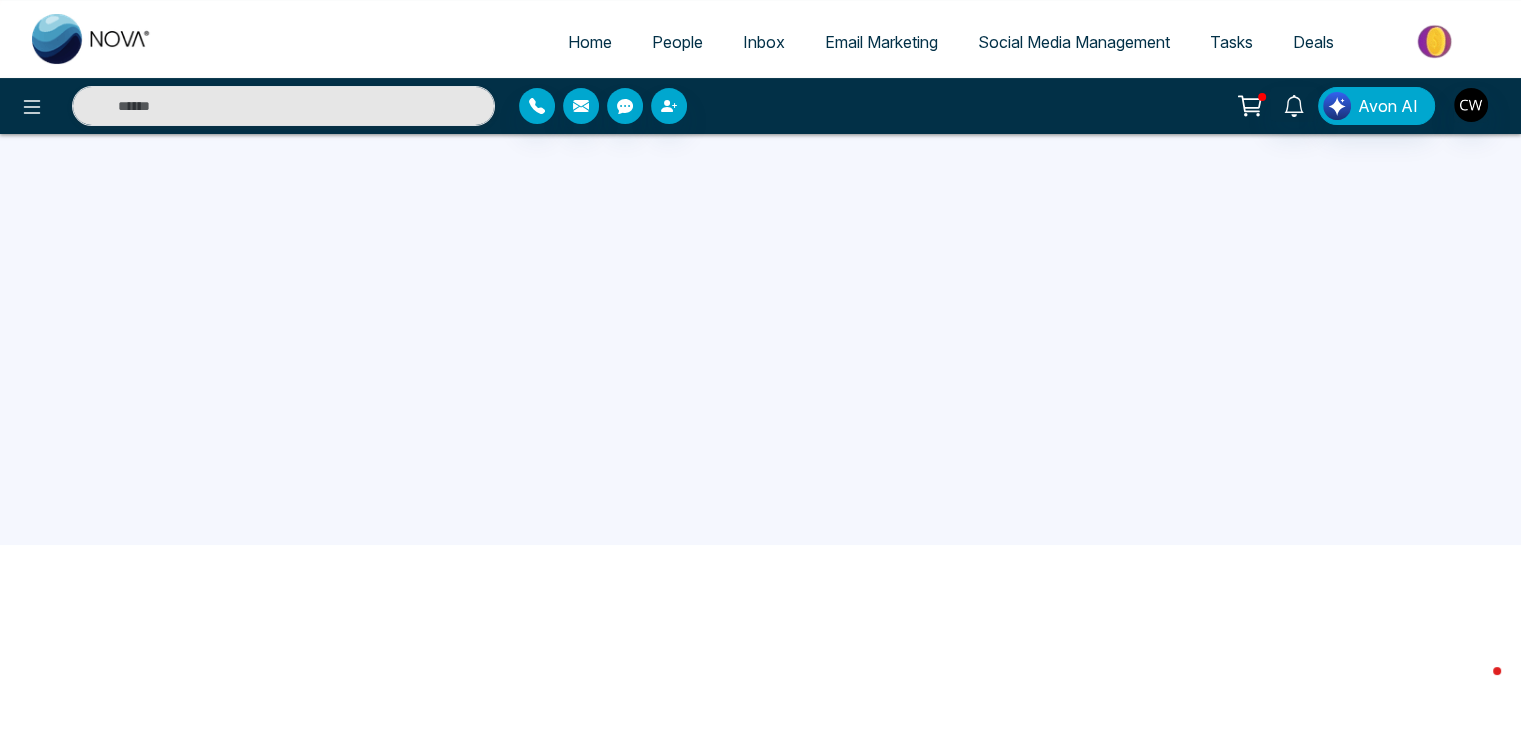 scroll, scrollTop: 190, scrollLeft: 0, axis: vertical 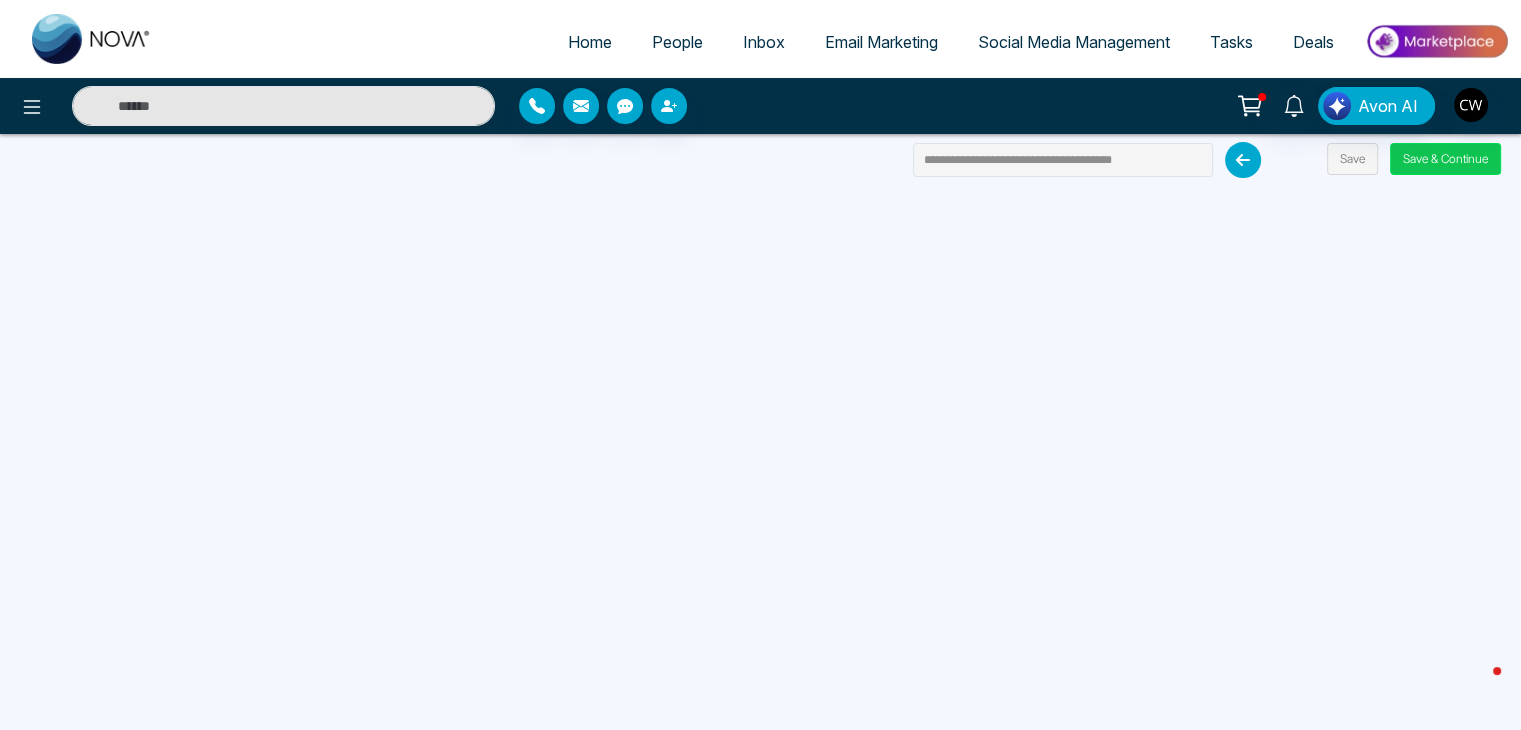 click on "Save & Continue" at bounding box center (1445, 159) 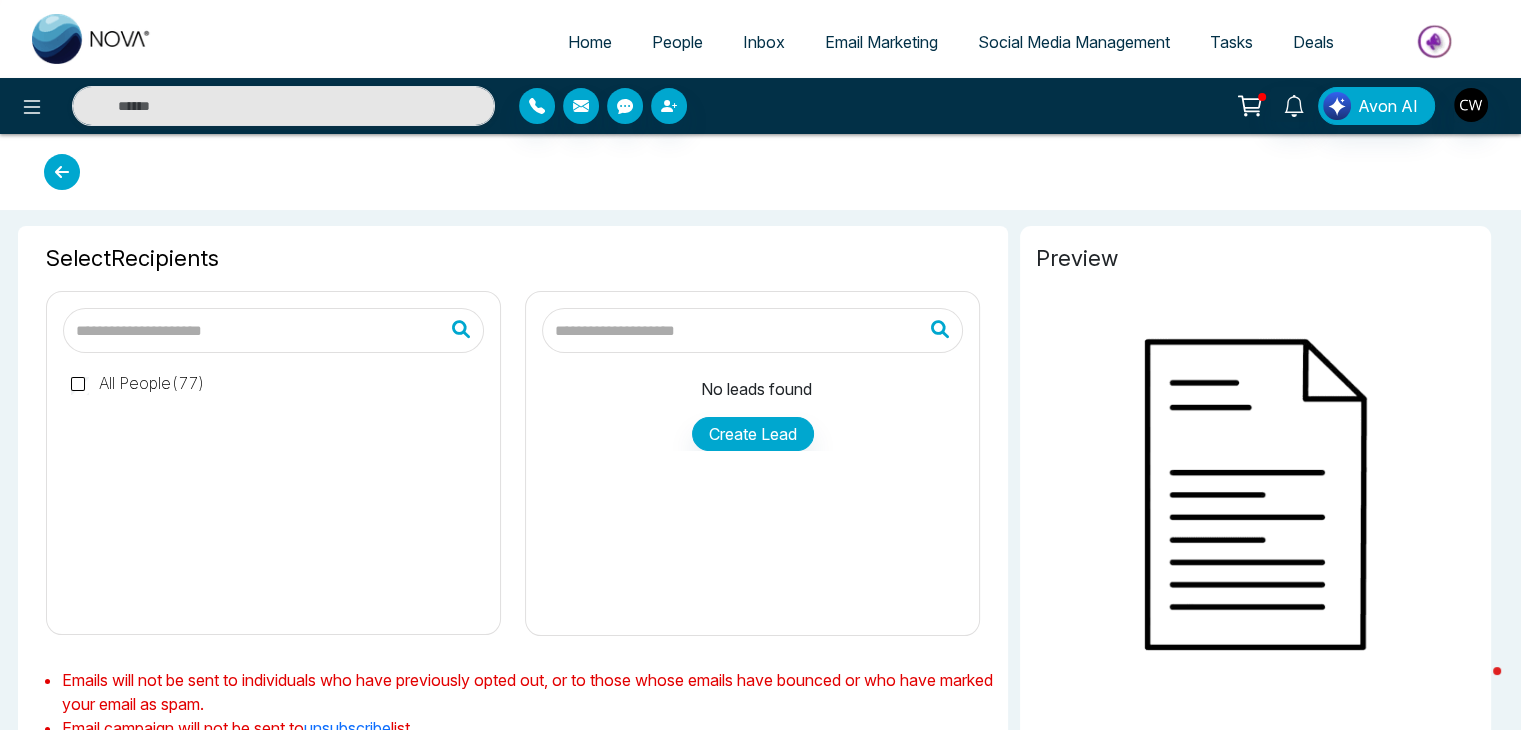 type on "**********" 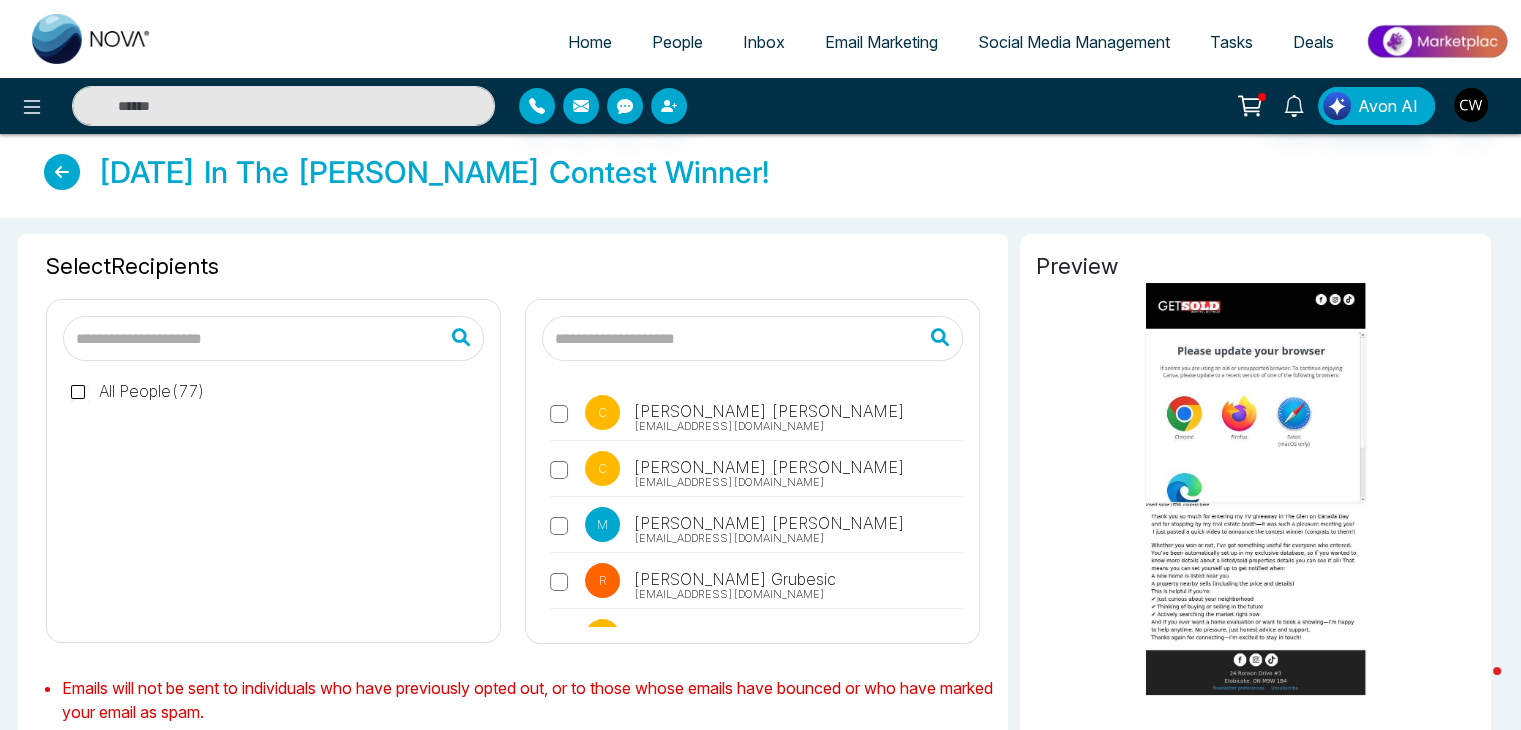 click at bounding box center (62, 172) 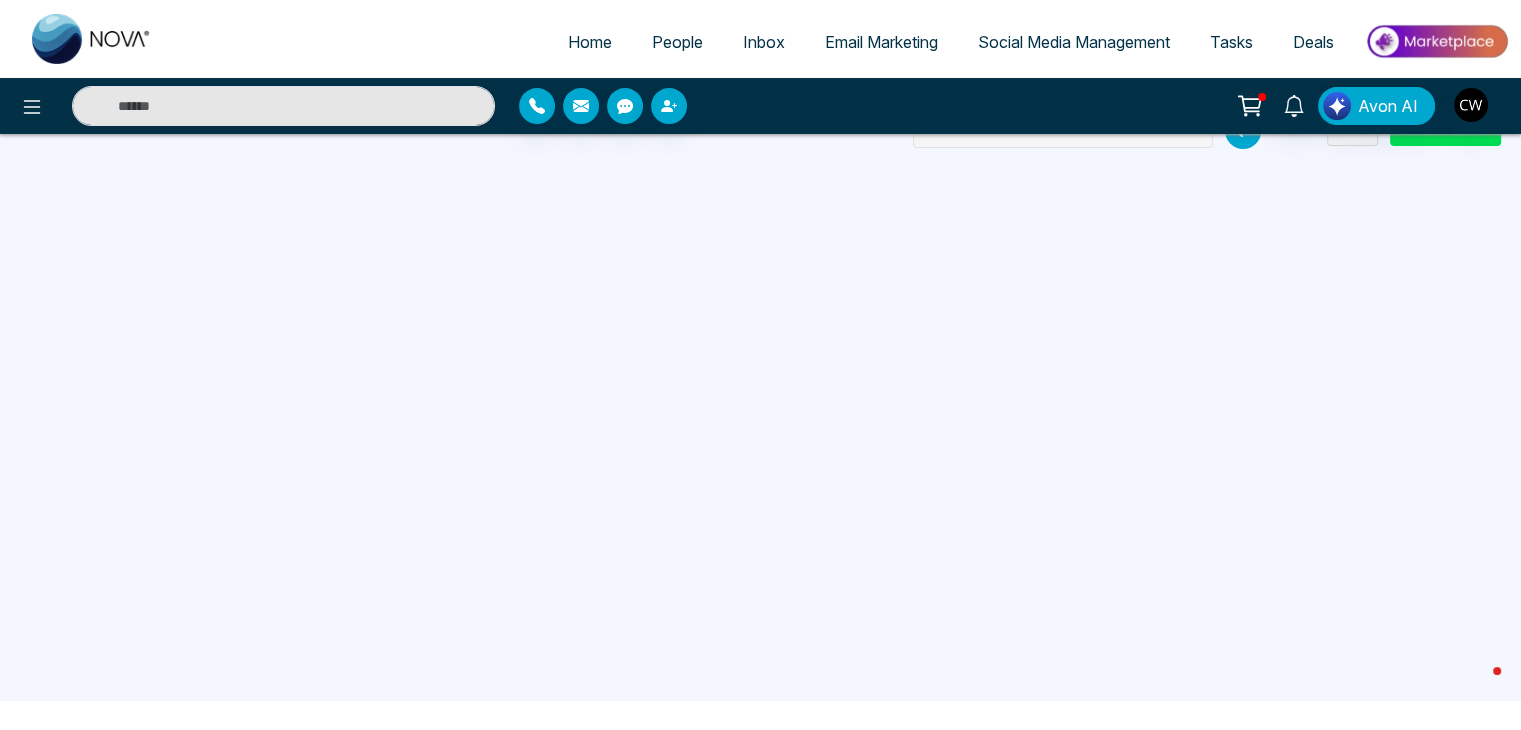 scroll, scrollTop: 0, scrollLeft: 0, axis: both 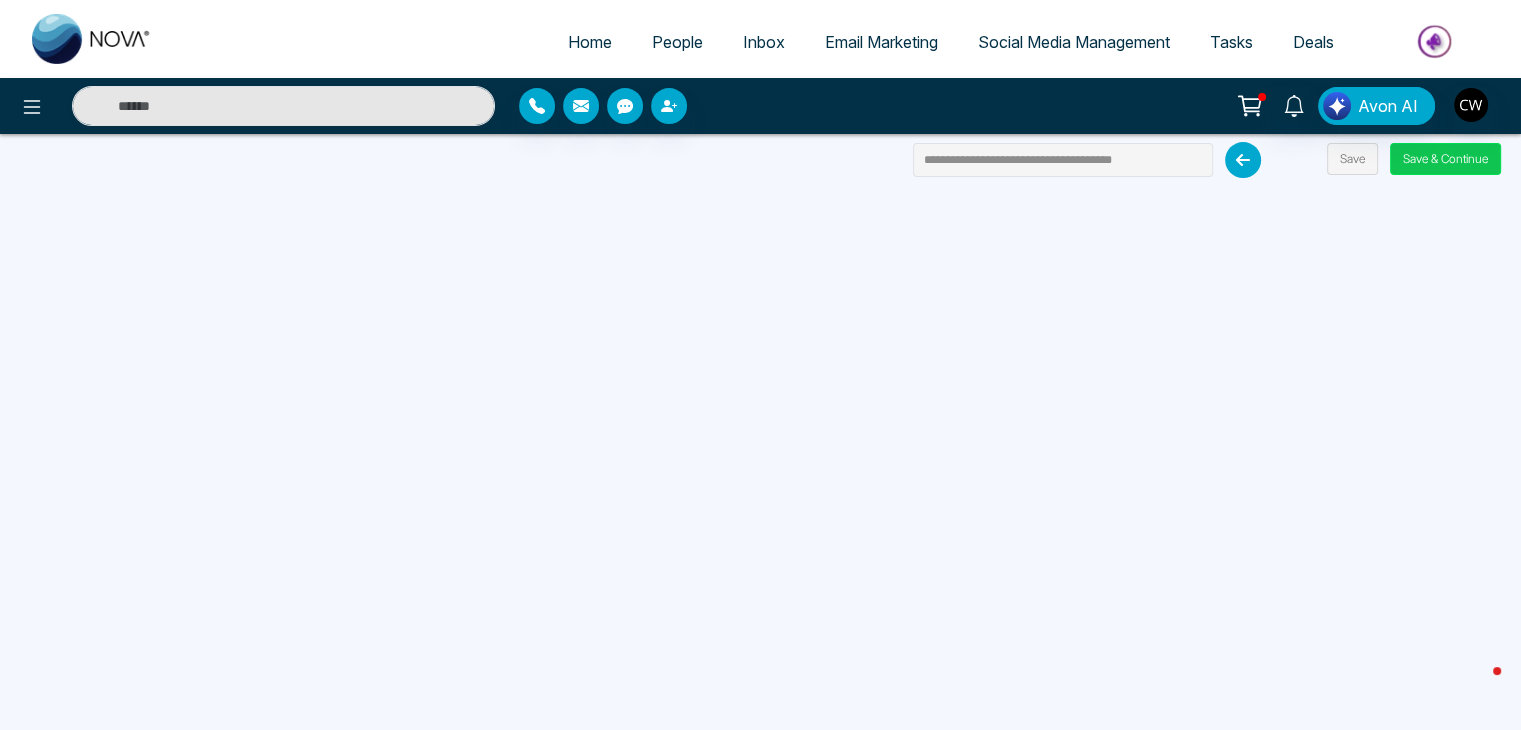 click on "Save & Continue" at bounding box center [1445, 159] 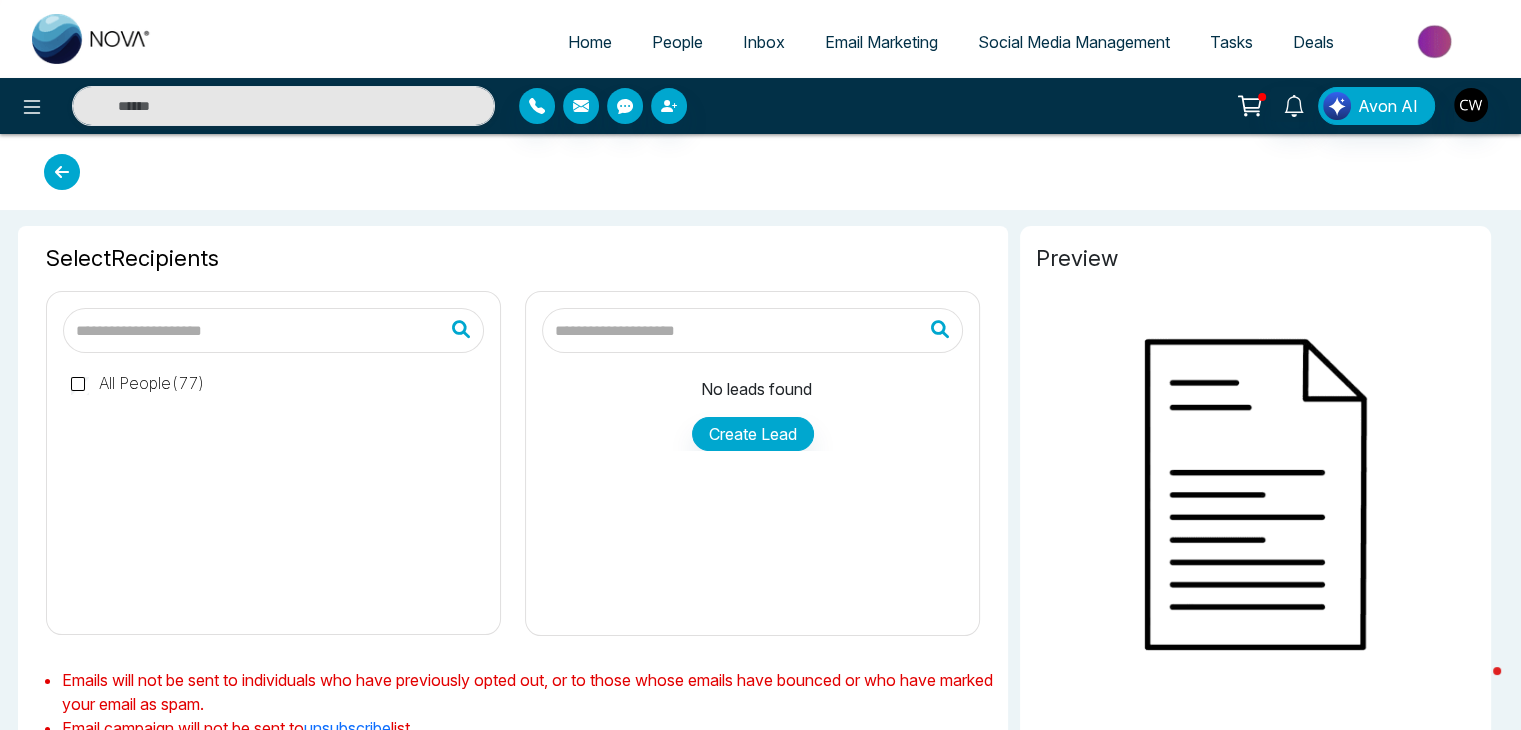 type on "**********" 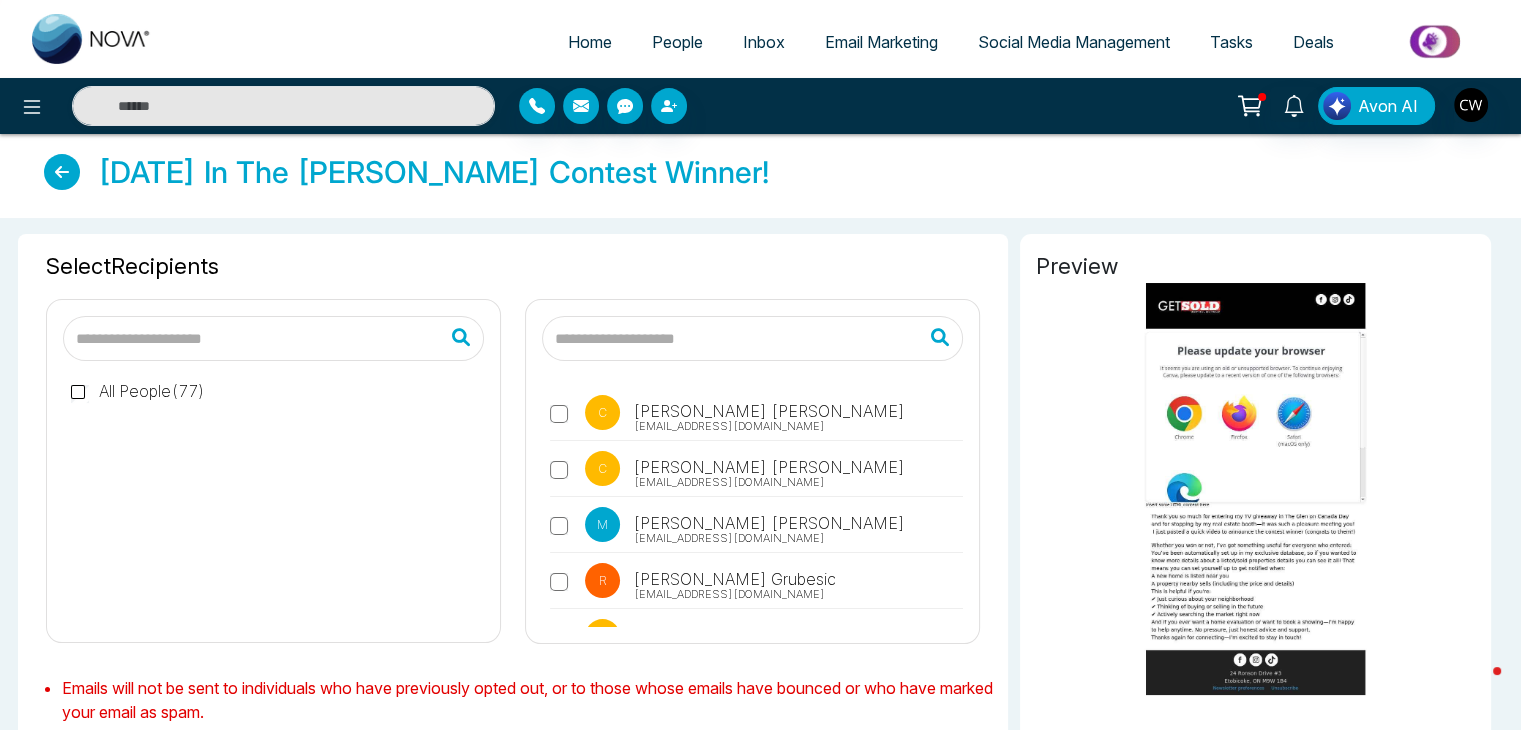 click on "C   [PERSON_NAME]   [EMAIL_ADDRESS][DOMAIN_NAME]" at bounding box center (756, 418) 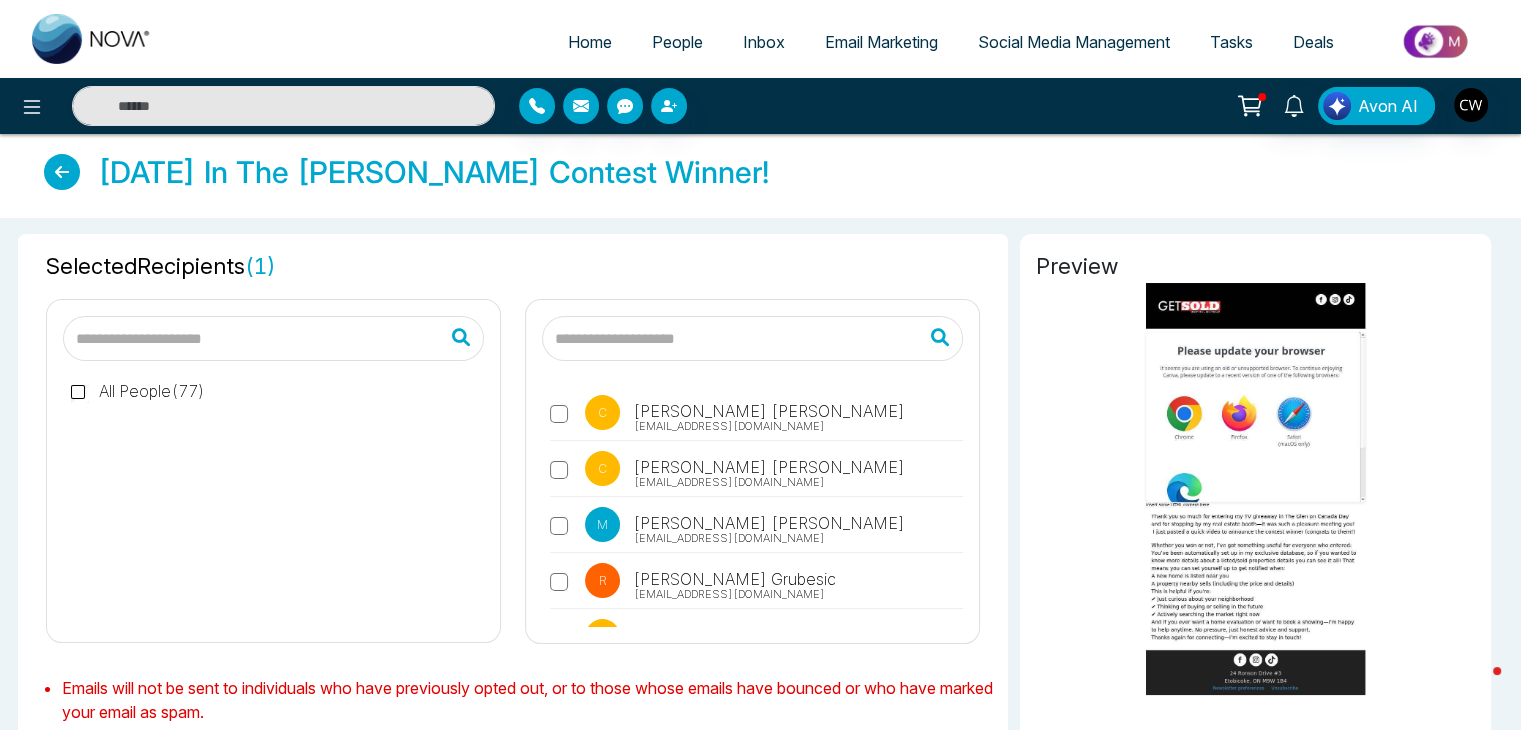 click on "C   [PERSON_NAME]   [EMAIL_ADDRESS][DOMAIN_NAME]" at bounding box center (756, 474) 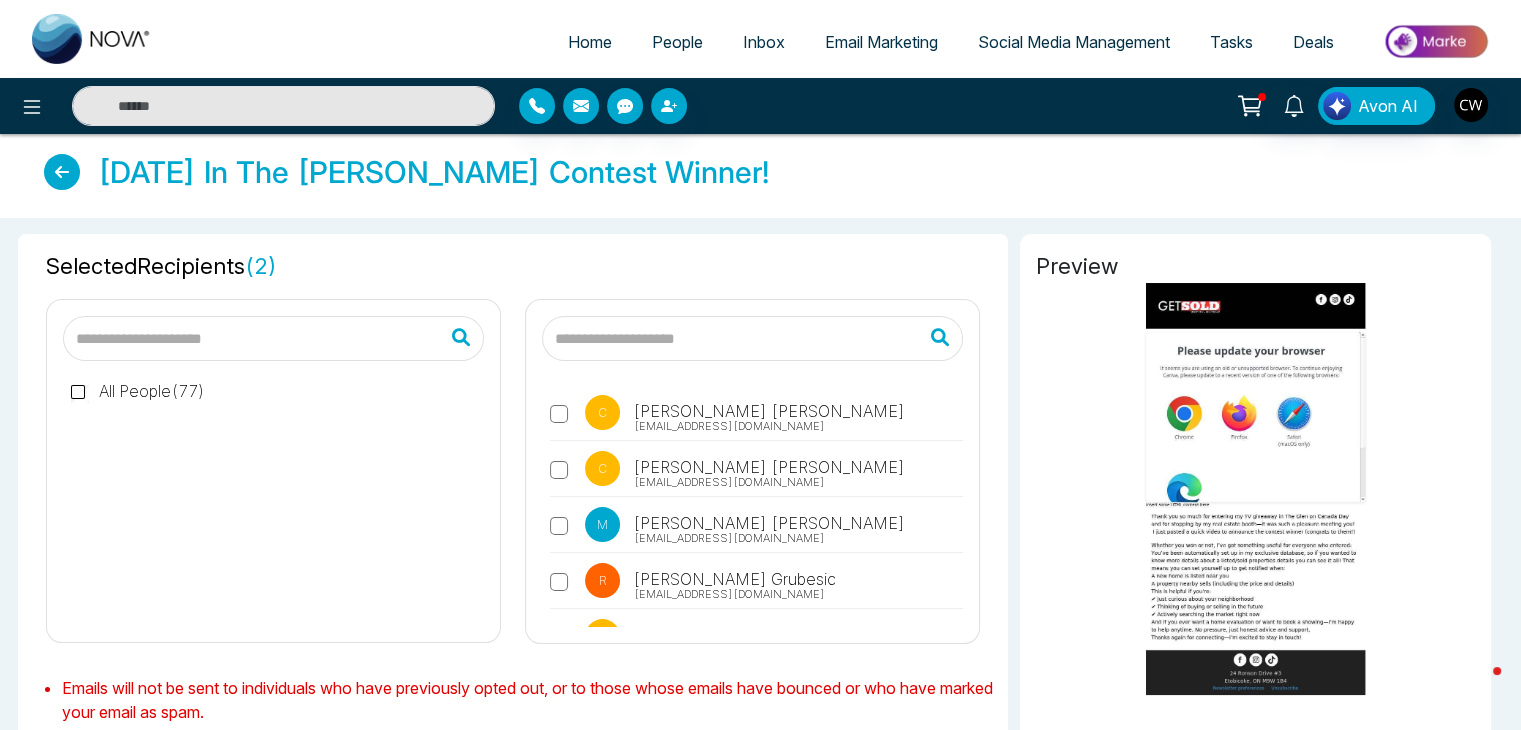 click on "M   [PERSON_NAME]   [PERSON_NAME][EMAIL_ADDRESS][DOMAIN_NAME]" at bounding box center (756, 530) 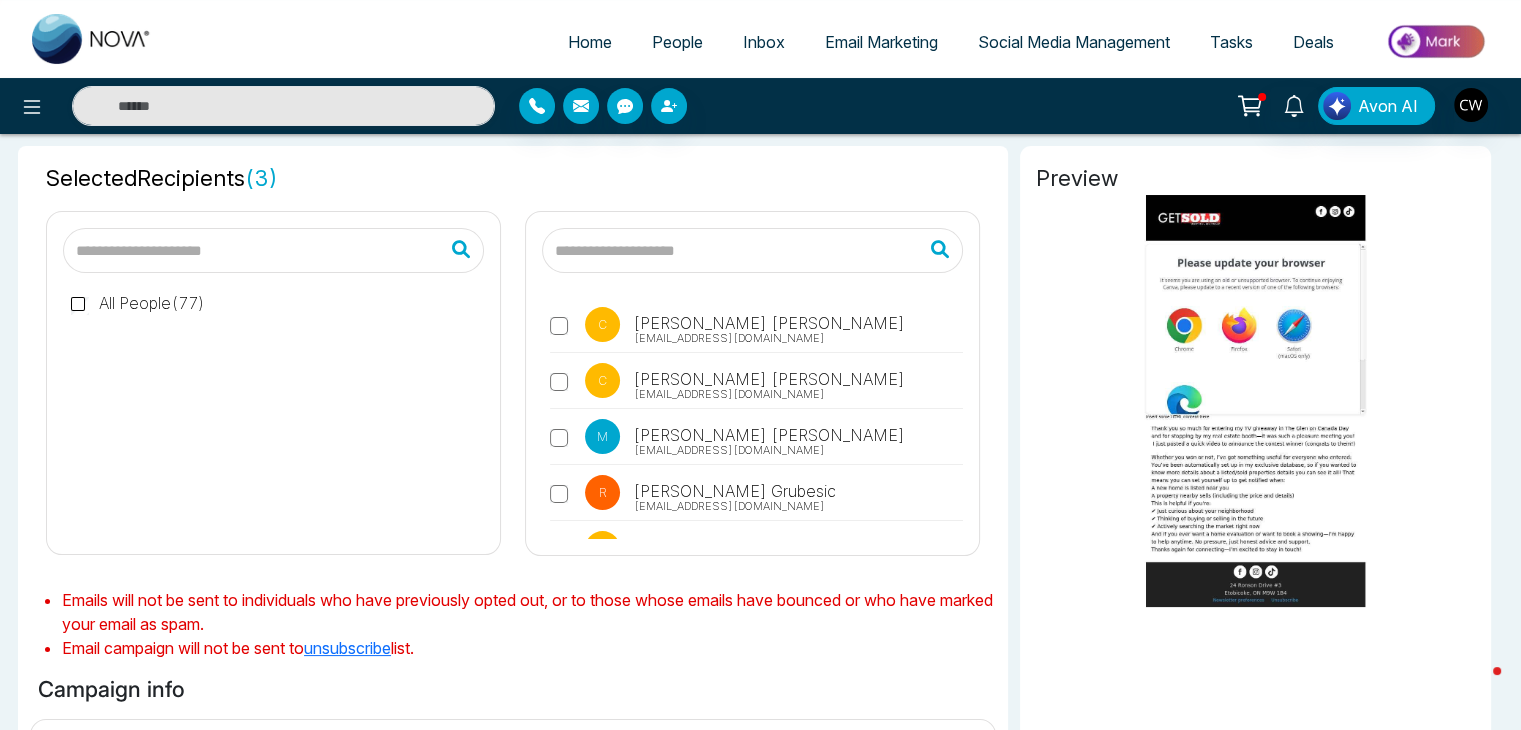 scroll, scrollTop: 92, scrollLeft: 0, axis: vertical 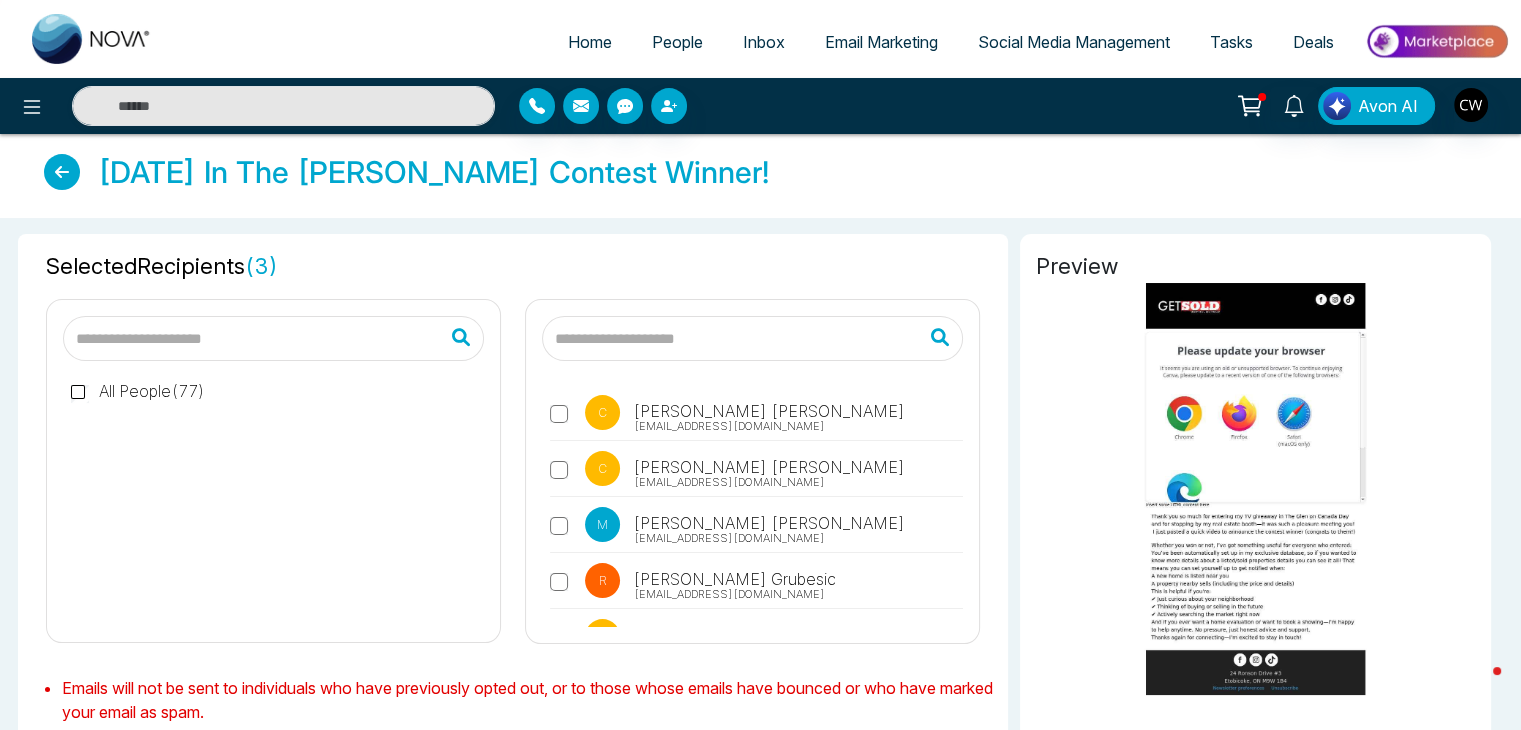 click at bounding box center [62, 172] 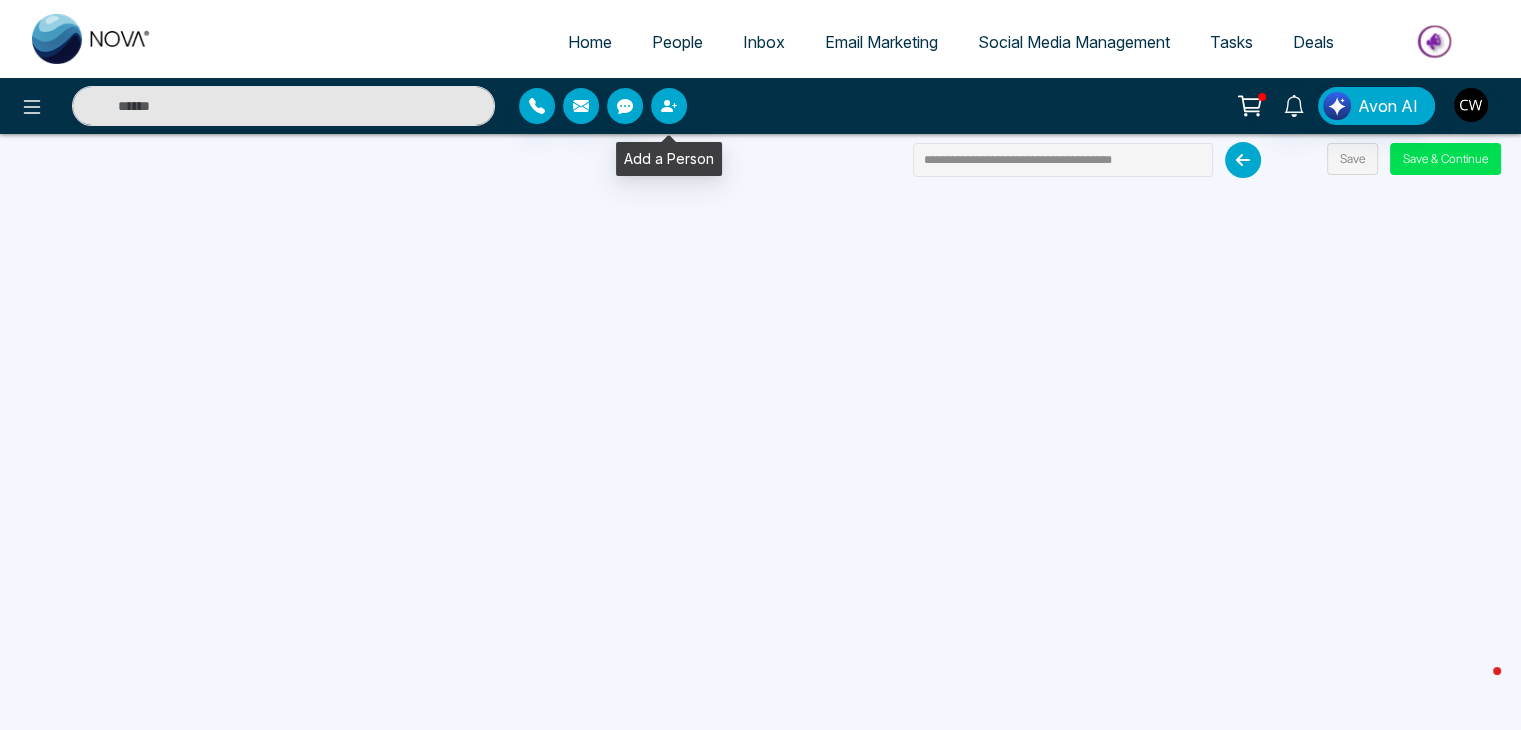 click at bounding box center [669, 106] 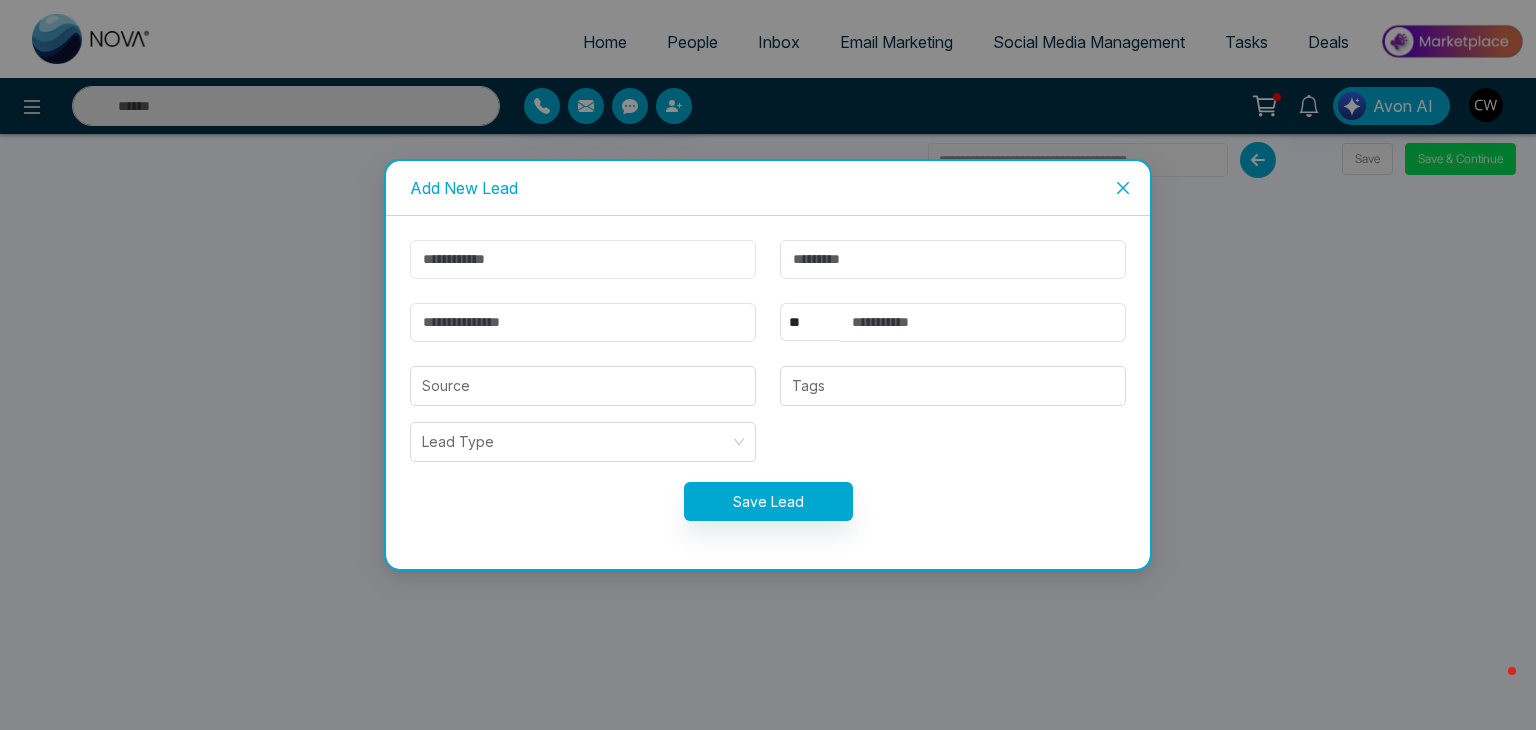 click at bounding box center (583, 259) 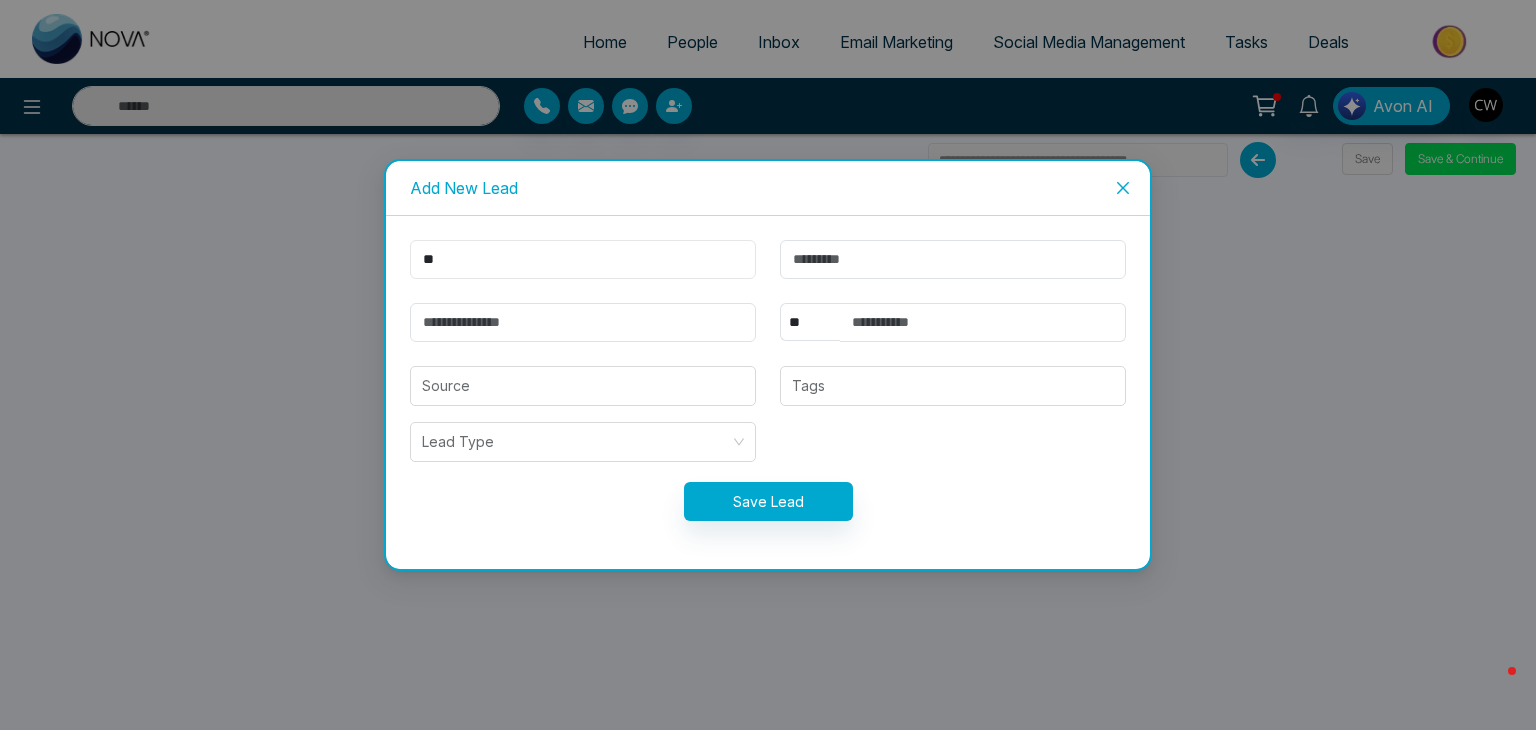 type on "**" 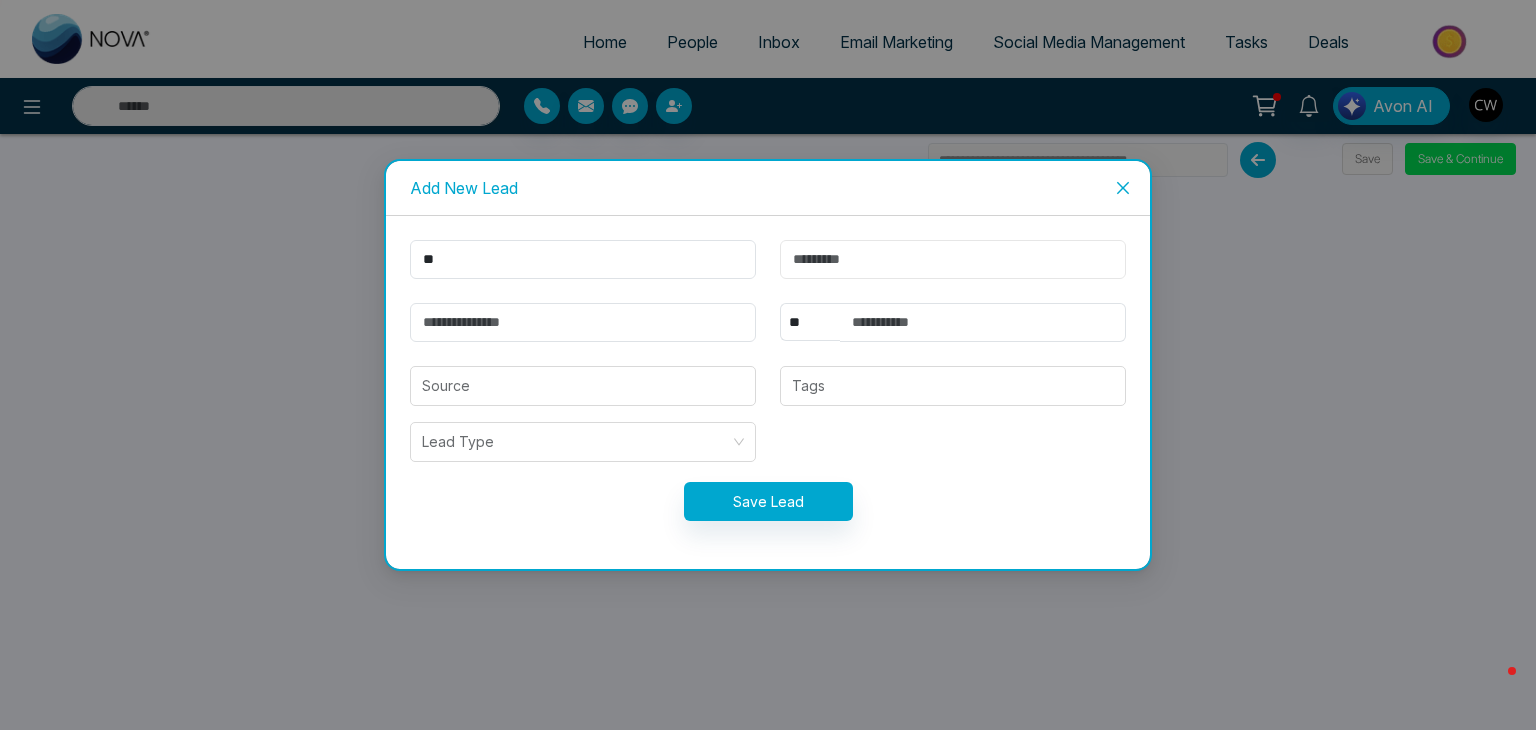 click at bounding box center (953, 259) 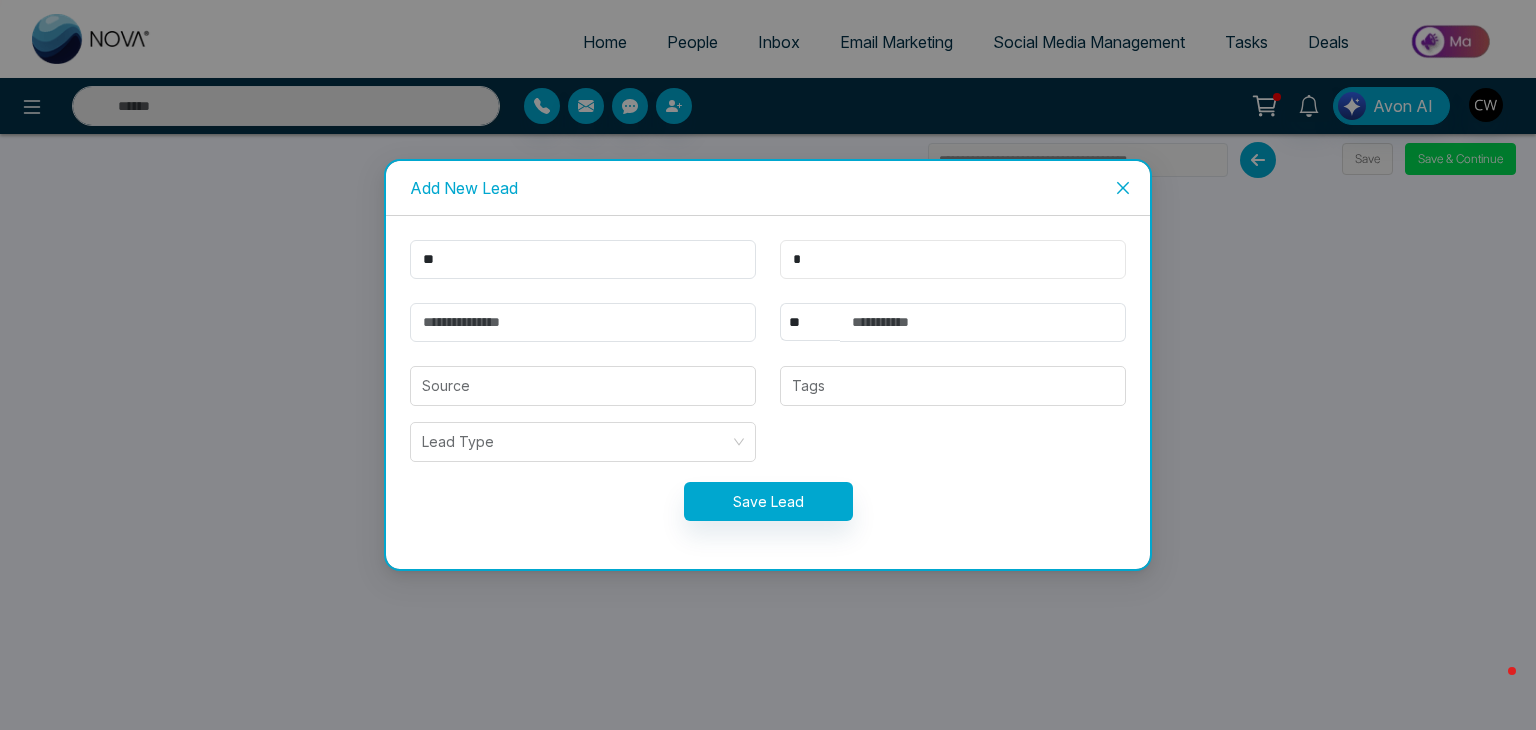 type on "*" 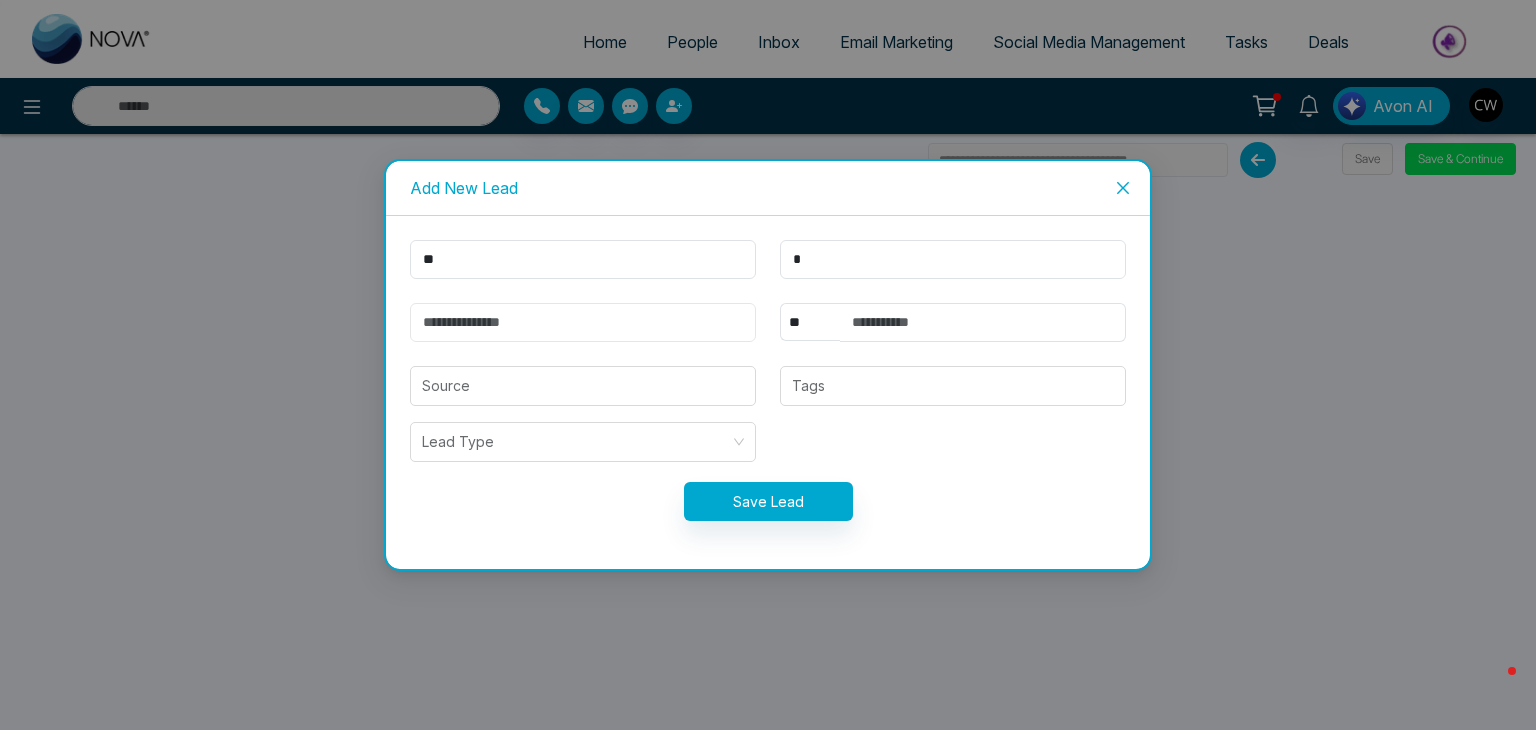 click at bounding box center [583, 322] 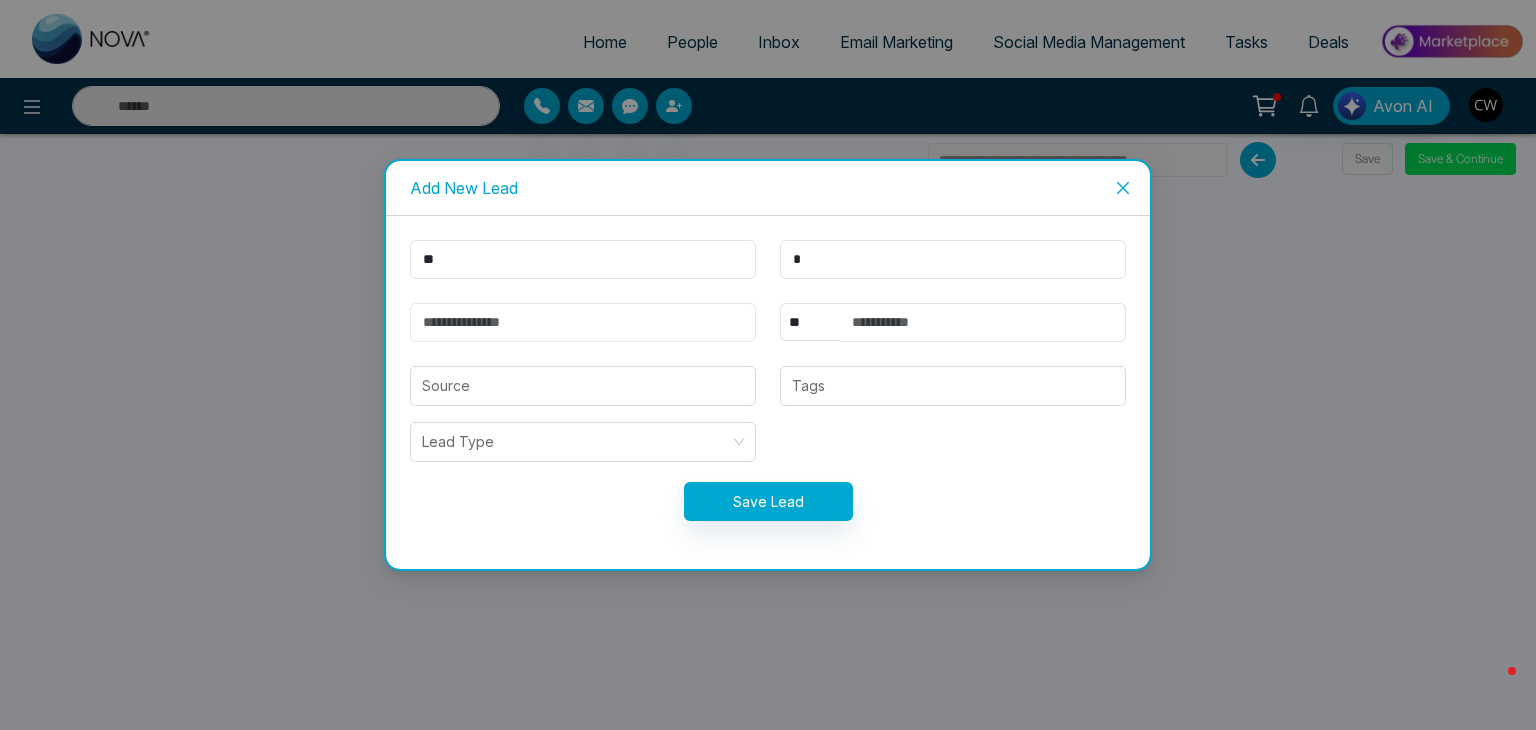 type on "**********" 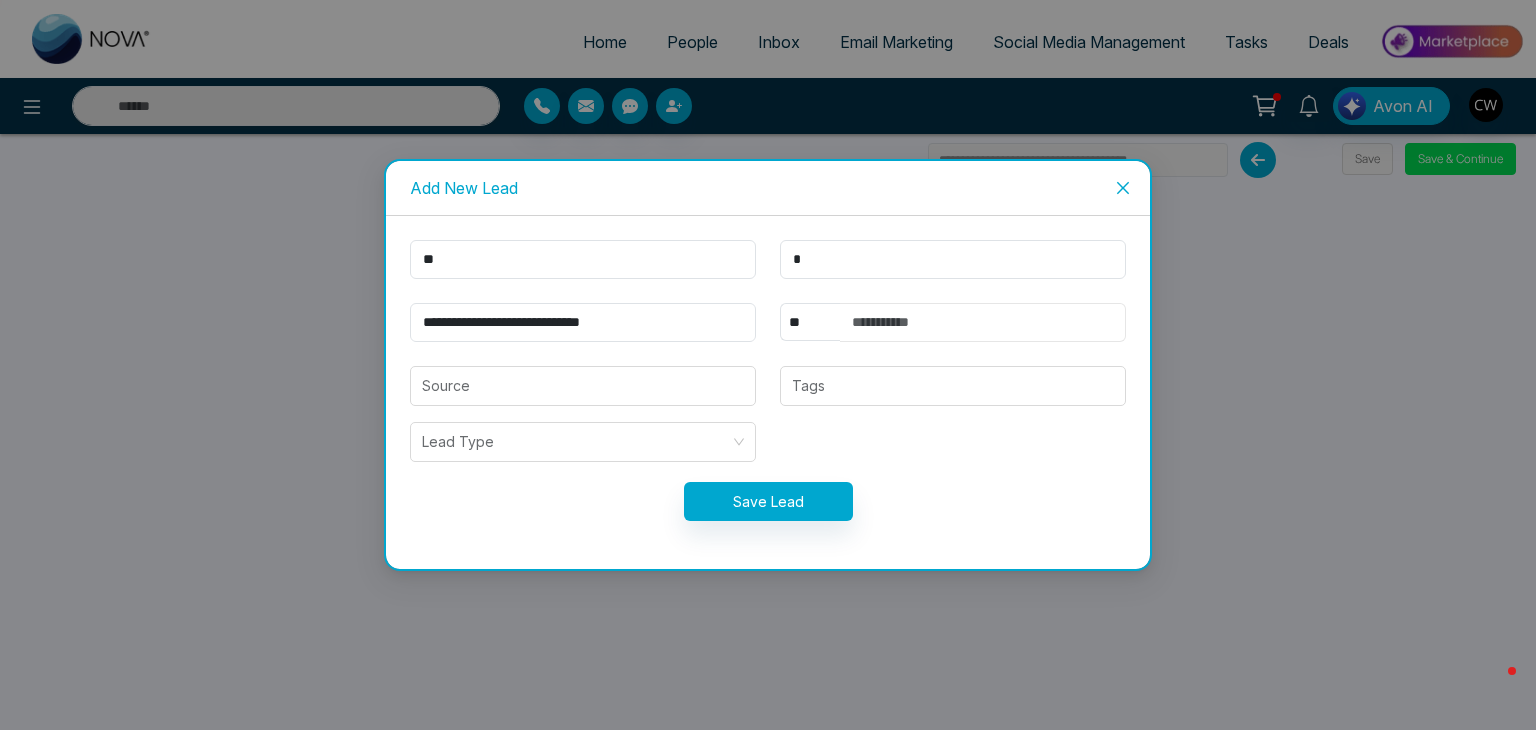 click at bounding box center [983, 322] 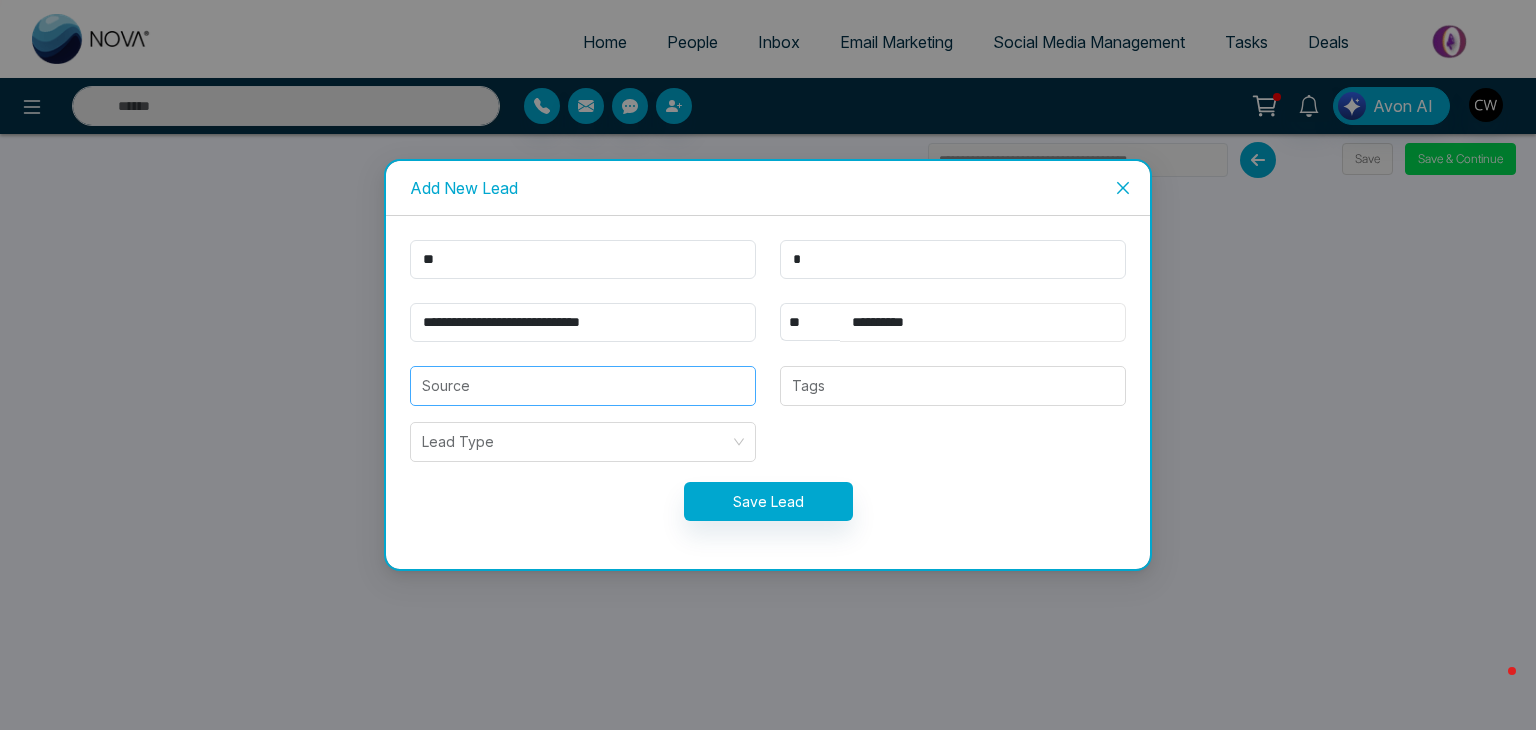 type on "**********" 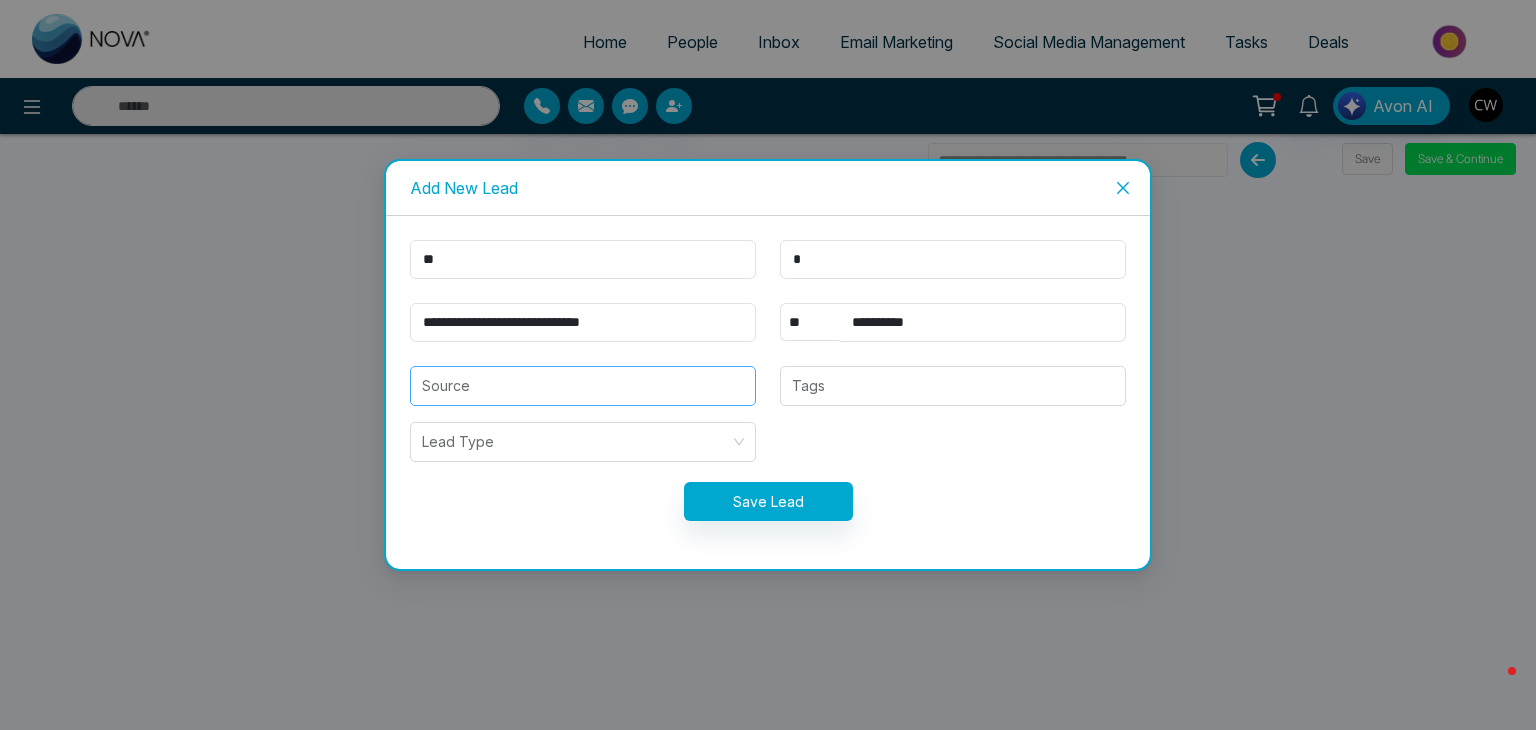 click at bounding box center [583, 386] 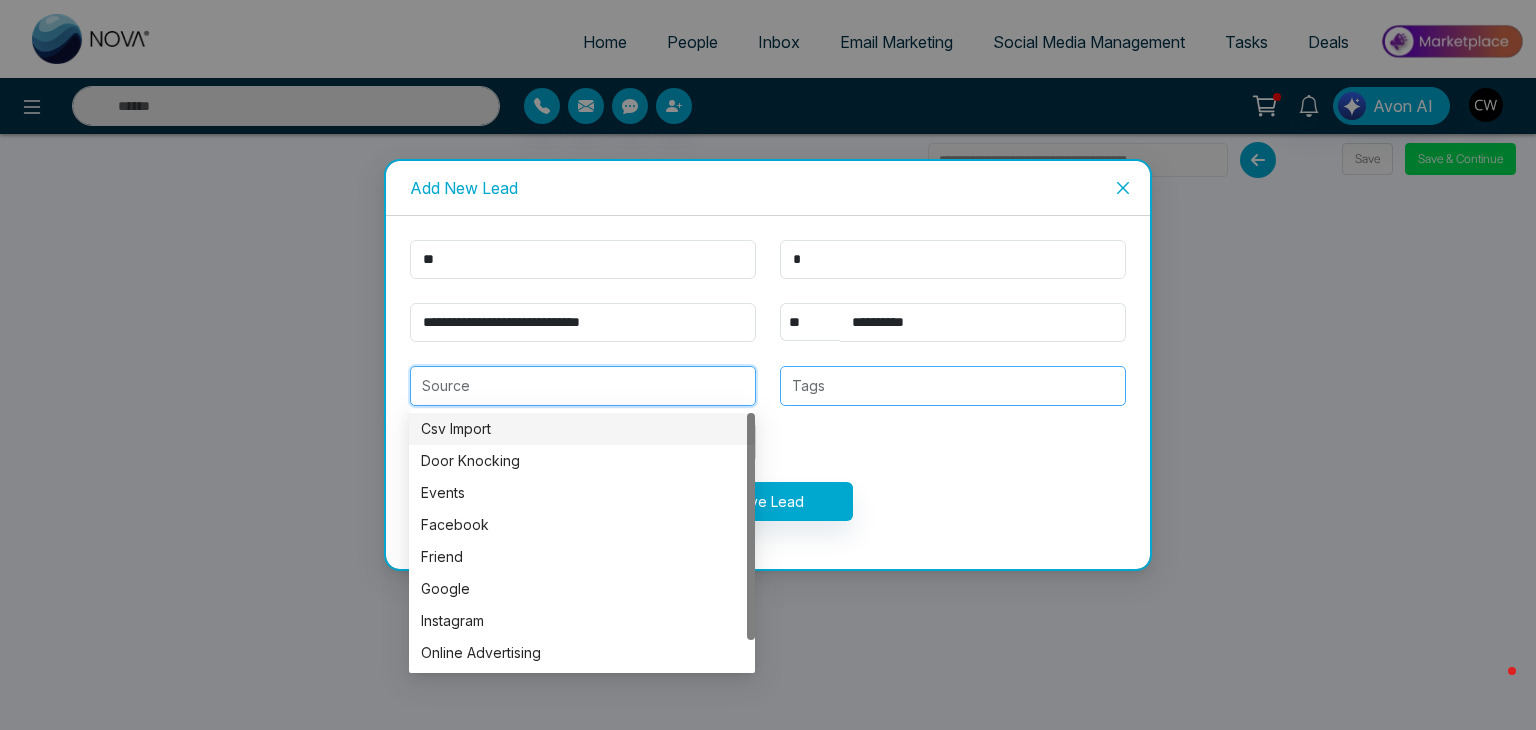 click at bounding box center [953, 386] 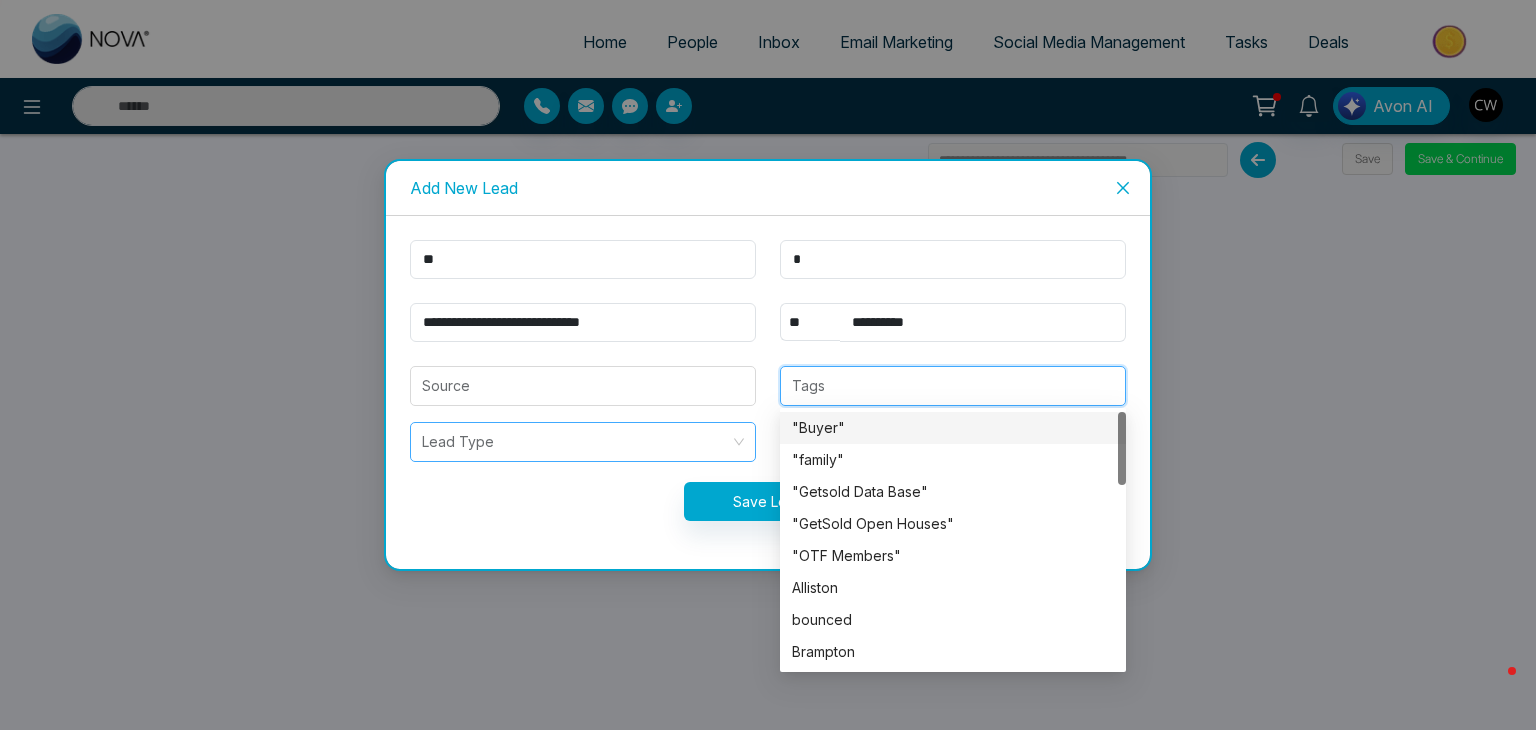 click on "Lead Type" at bounding box center [583, 442] 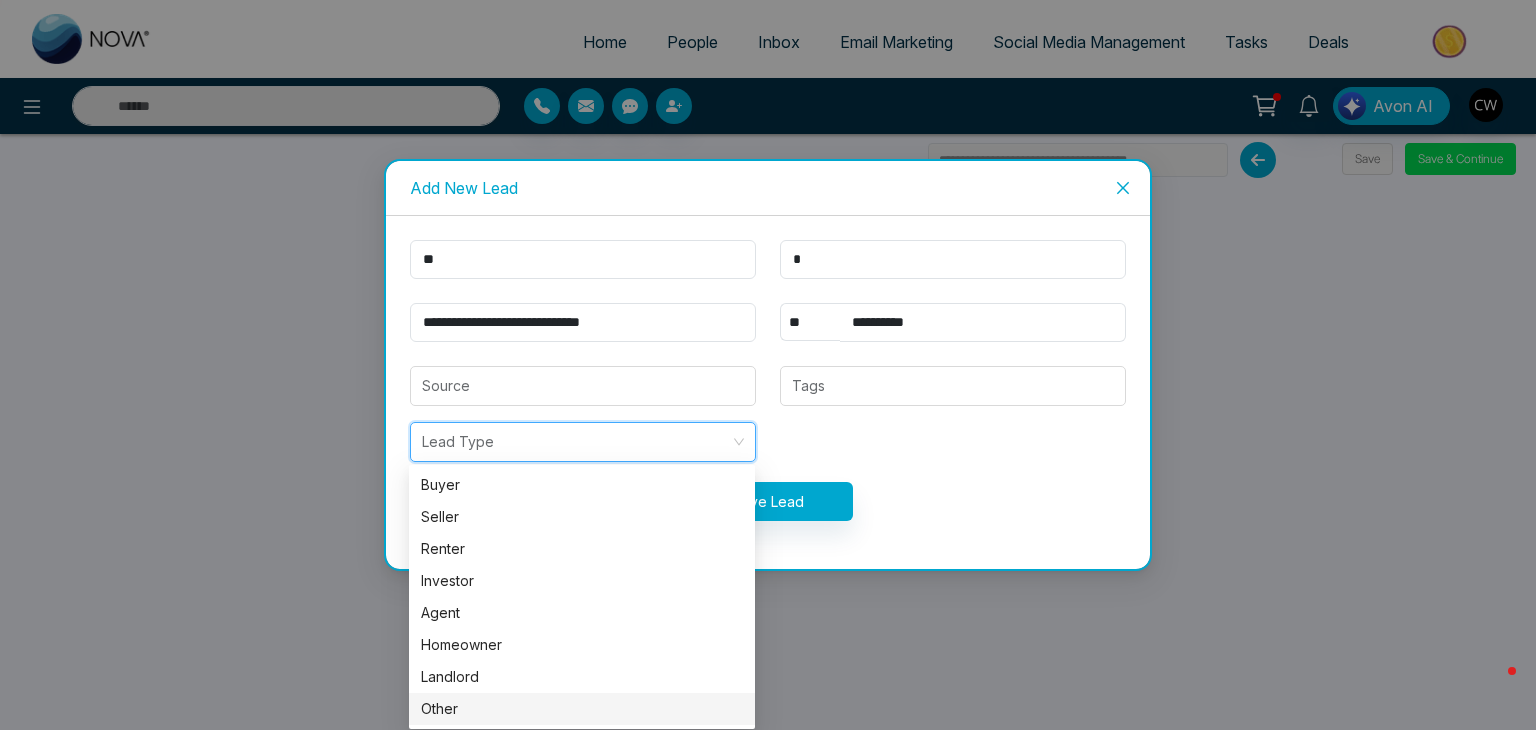 click on "Other" at bounding box center [582, 709] 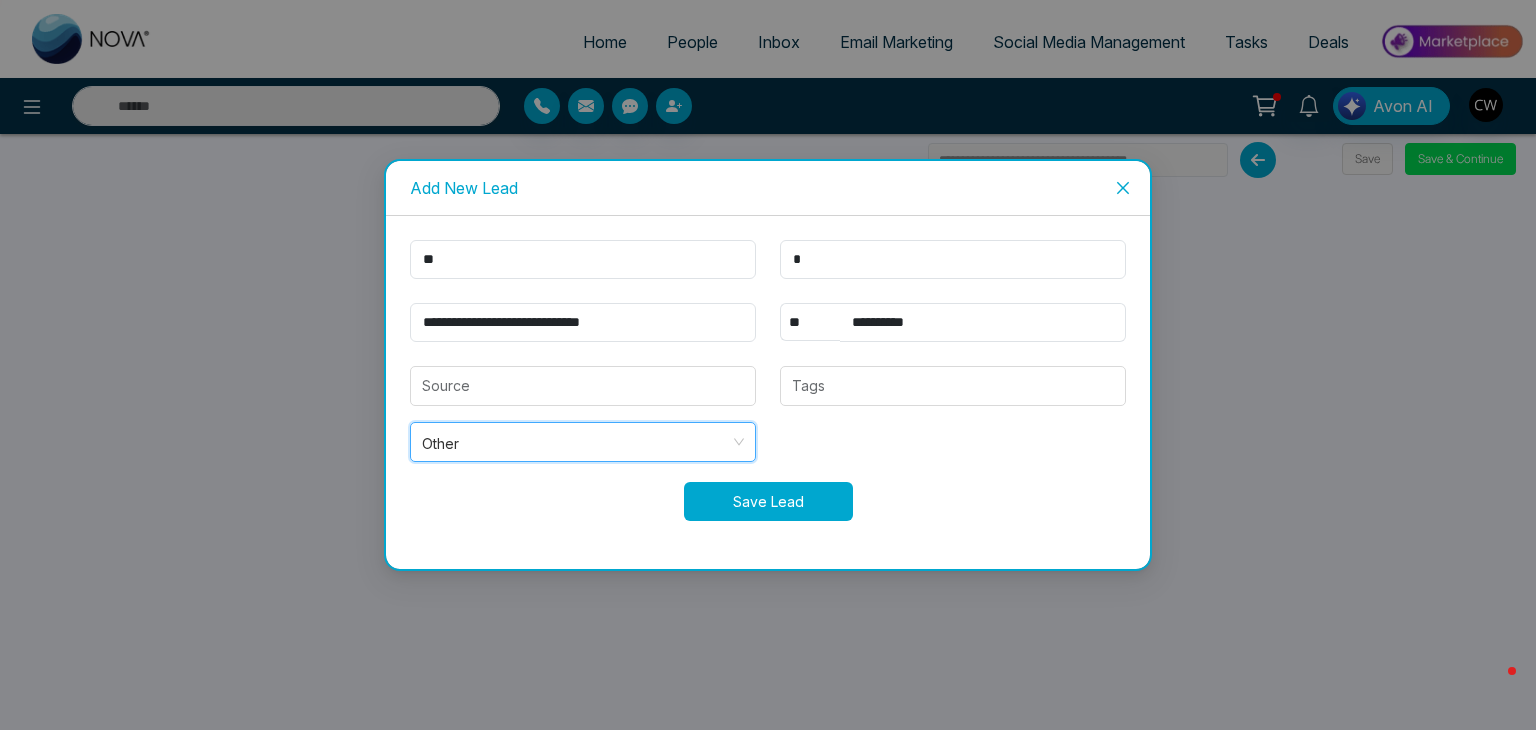 click on "Save Lead" at bounding box center (768, 501) 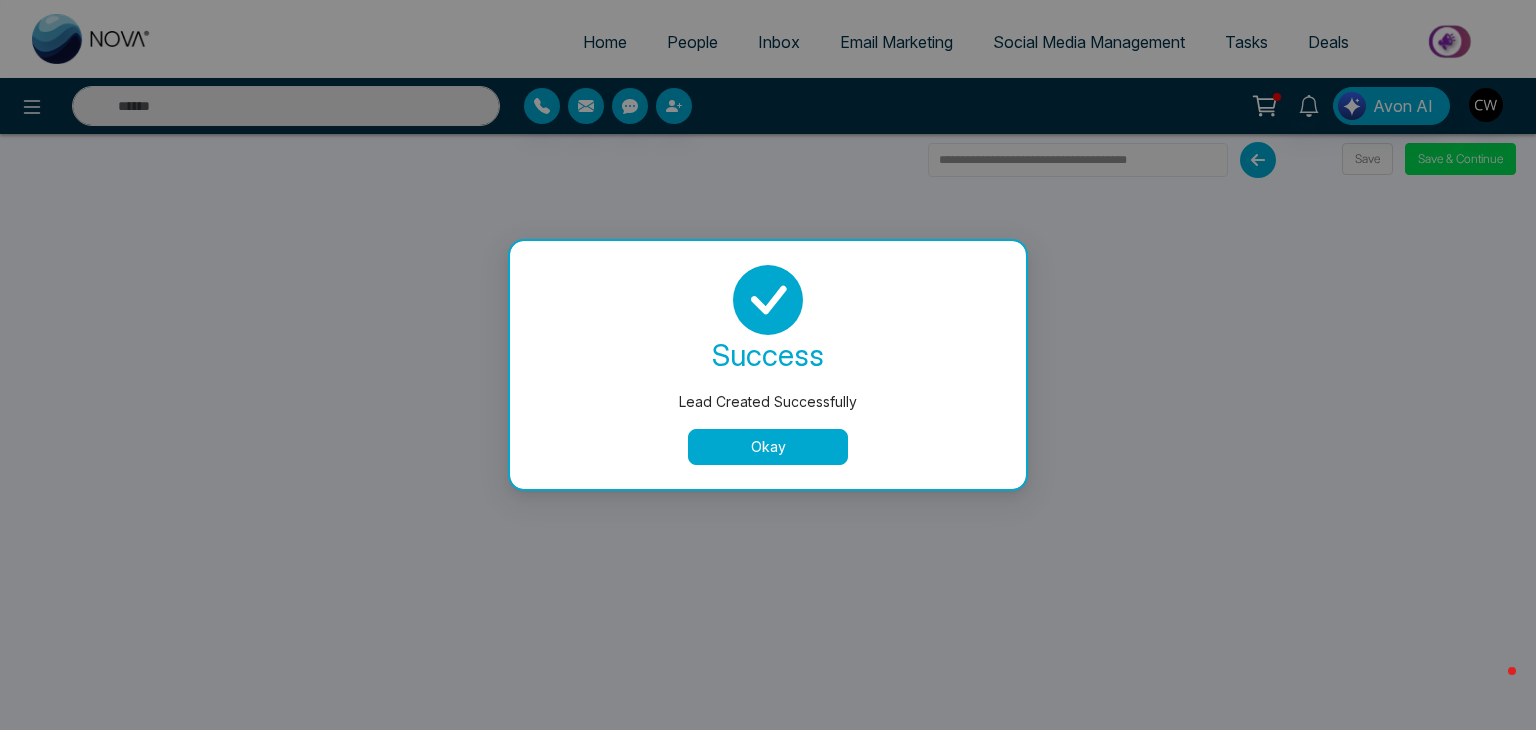click on "Okay" at bounding box center [768, 447] 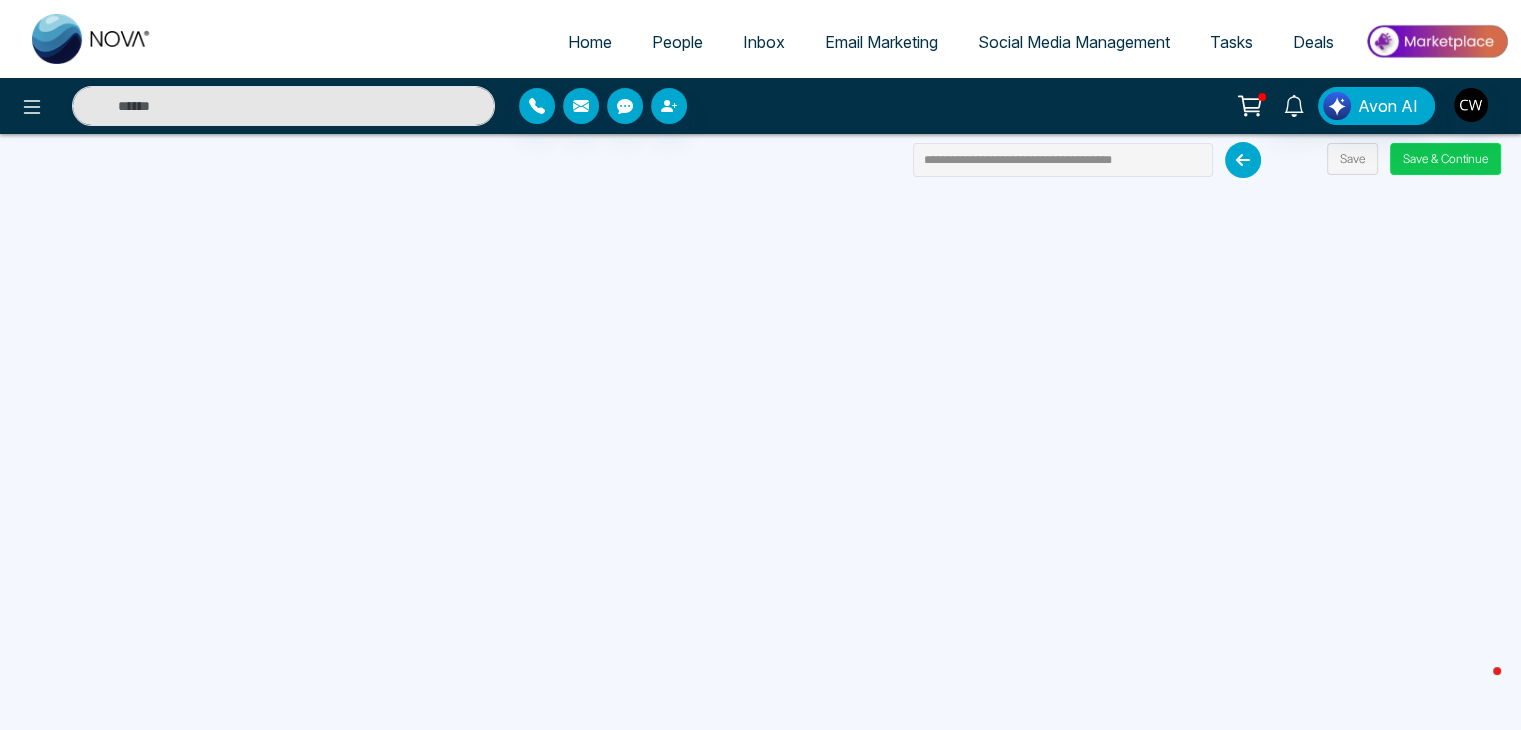 click on "Save & Continue" at bounding box center (1445, 159) 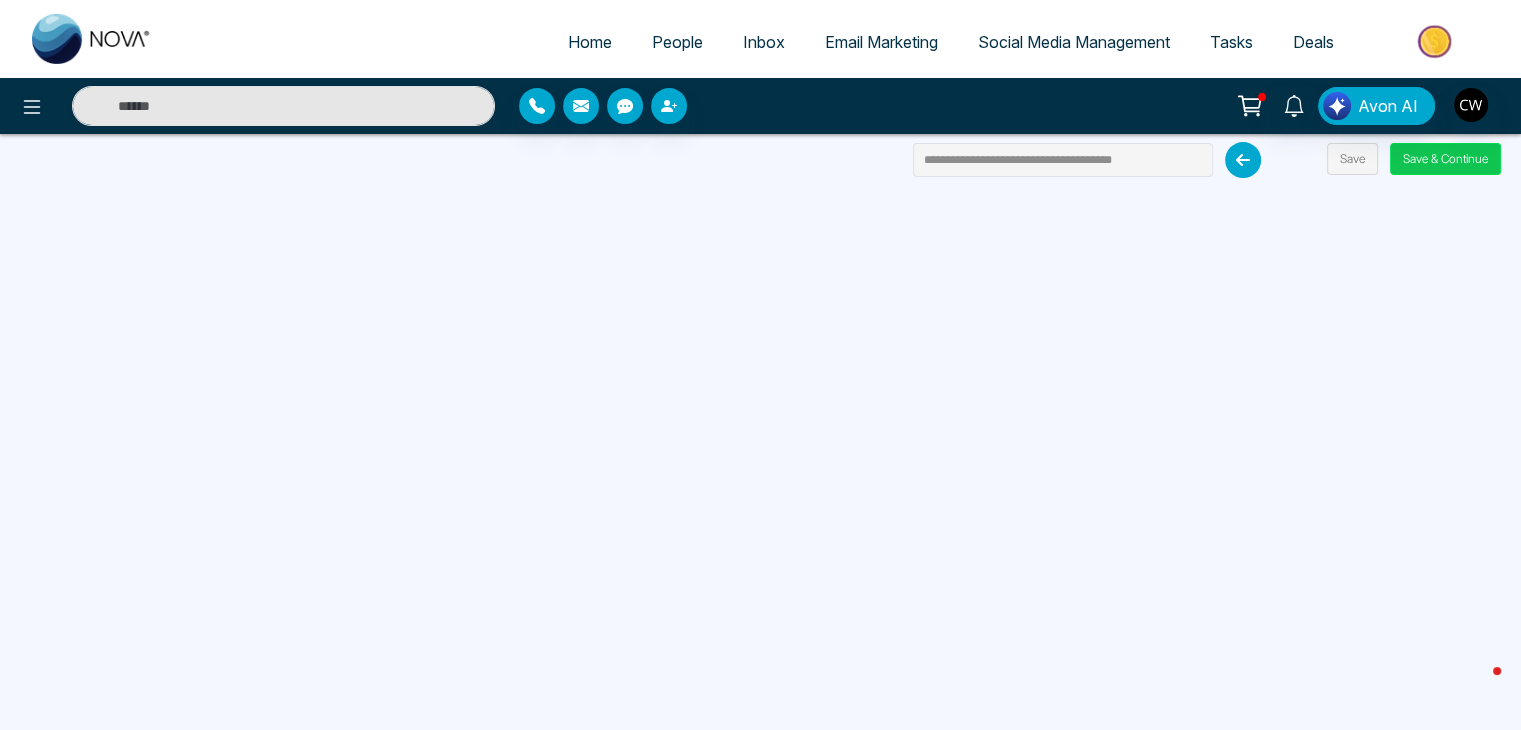 click on "Save & Continue" at bounding box center (1445, 159) 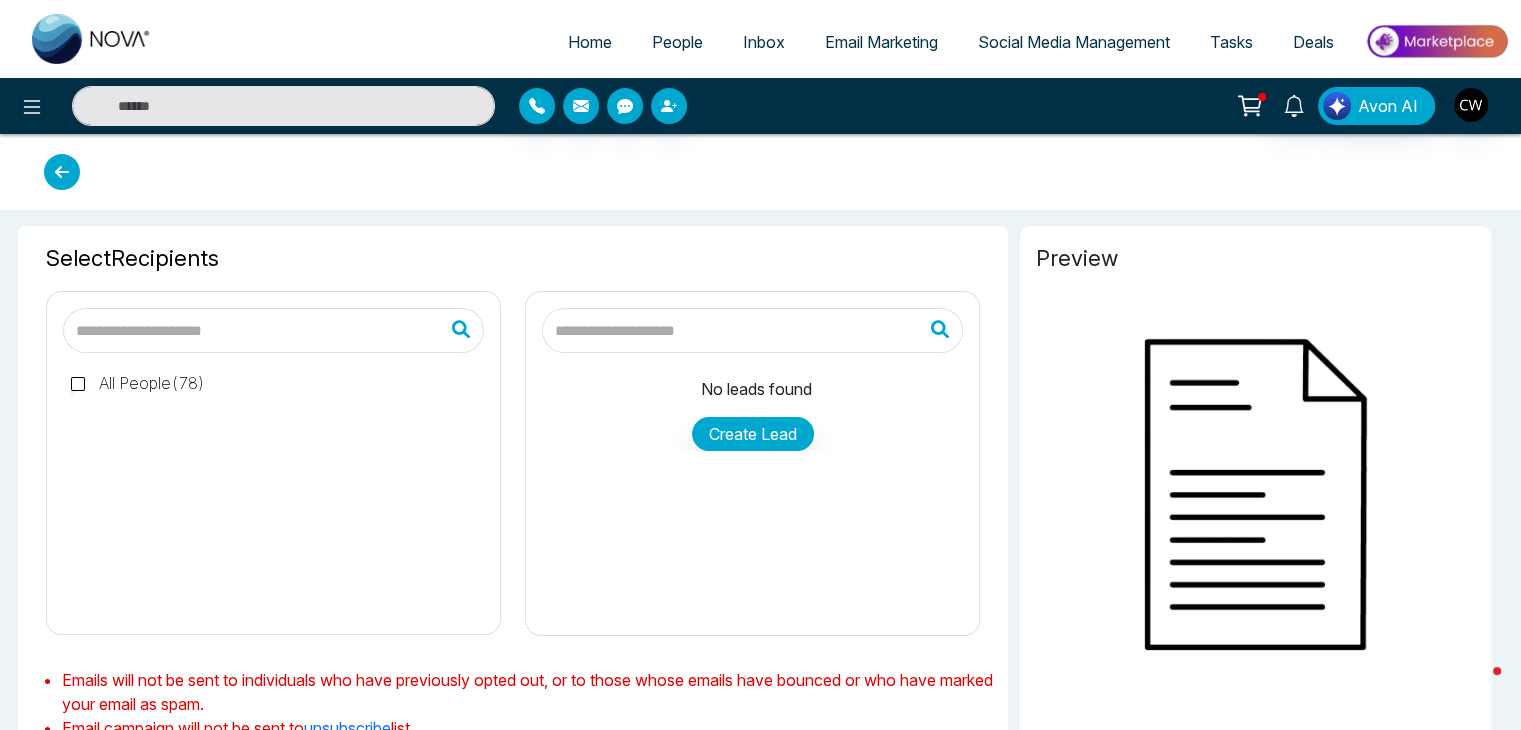 type on "**********" 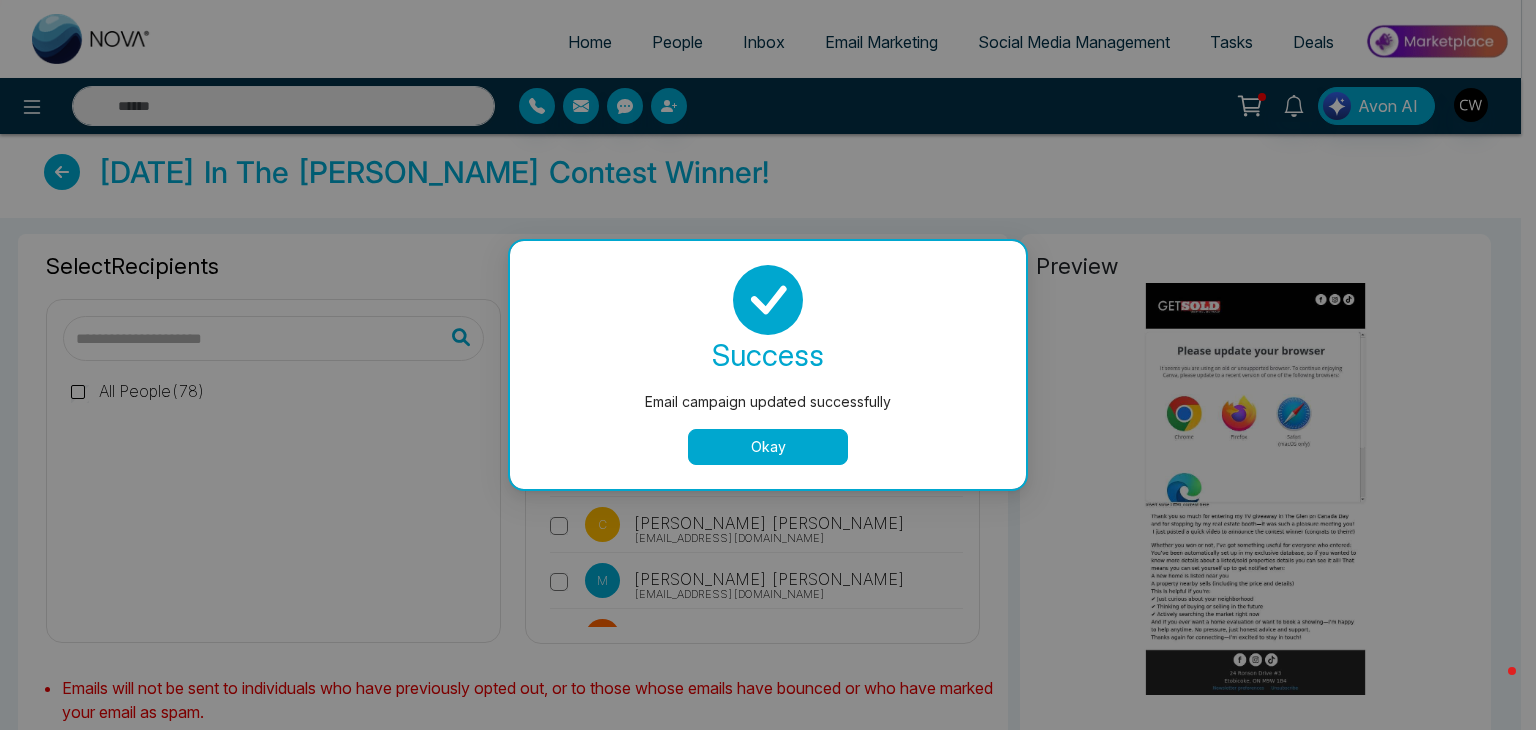 click on "Okay" at bounding box center (768, 447) 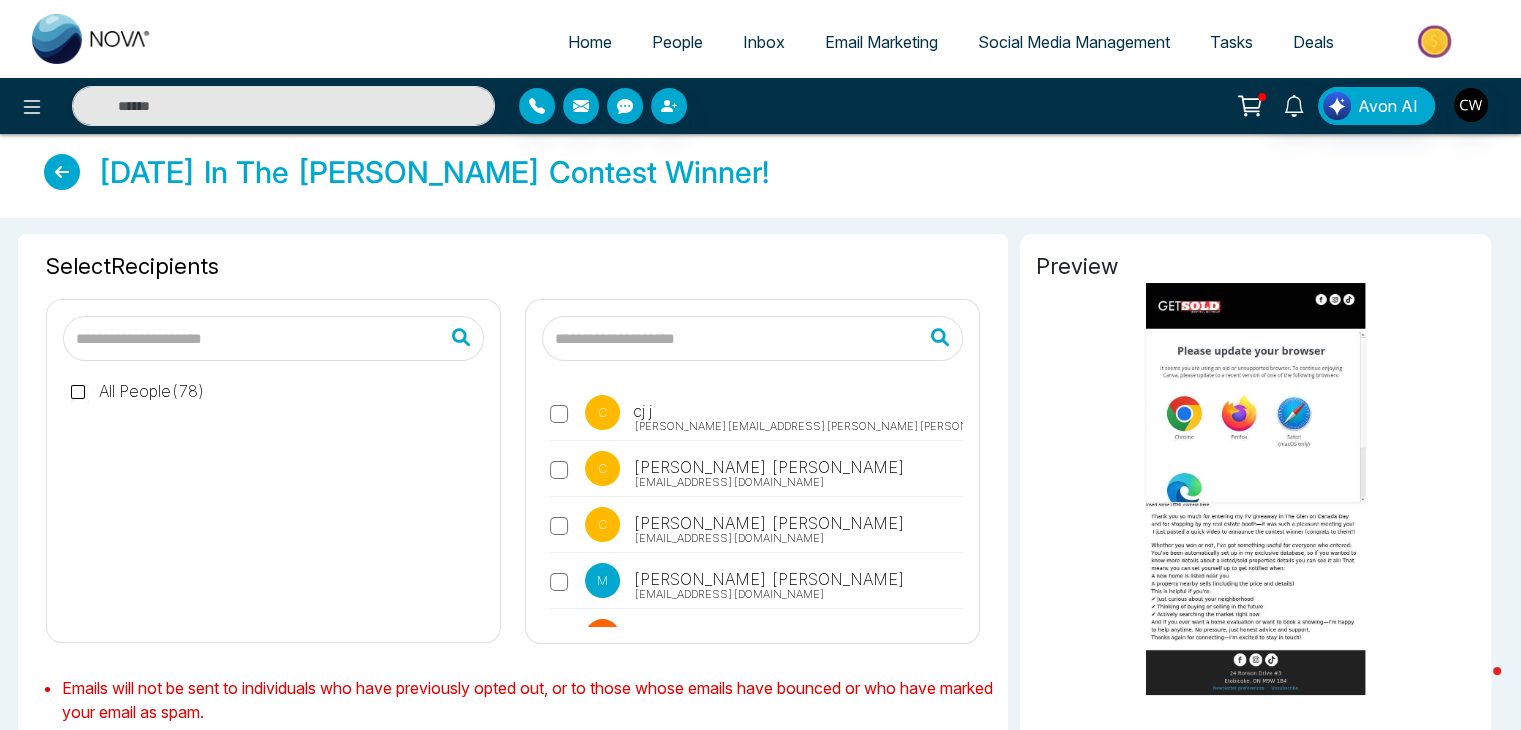 click on "c   cj   j   [EMAIL_ADDRESS][PERSON_NAME][PERSON_NAME][DOMAIN_NAME] C   [PERSON_NAME]   [EMAIL_ADDRESS][DOMAIN_NAME] C   [PERSON_NAME]   [EMAIL_ADDRESS][DOMAIN_NAME] M   [PERSON_NAME]   [PERSON_NAME][EMAIL_ADDRESS][DOMAIN_NAME] R   [PERSON_NAME]   [EMAIL_ADDRESS][DOMAIN_NAME] C   [PERSON_NAME]   [EMAIL_ADDRESS][DOMAIN_NAME] M   [PERSON_NAME]   [EMAIL_ADDRESS][DOMAIN_NAME] T   [PERSON_NAME]   [EMAIL_ADDRESS][DOMAIN_NAME] J   [PERSON_NAME]   [PERSON_NAME][EMAIL_ADDRESS][DOMAIN_NAME] D   [PERSON_NAME]   [EMAIL_ADDRESS][DOMAIN_NAME] V   [PERSON_NAME]     [PERSON_NAME][EMAIL_ADDRESS][DOMAIN_NAME] D   [PERSON_NAME]   [EMAIL_ADDRESS][DOMAIN_NAME] A   [PERSON_NAME] [PERSON_NAME]   [PERSON_NAME][EMAIL_ADDRESS][DOMAIN_NAME] S   Sanjay     [EMAIL_ADDRESS][DOMAIN_NAME] J   [PERSON_NAME]   [PERSON_NAME][EMAIL_ADDRESS][DOMAIN_NAME] E   Eprod     [EMAIL_ADDRESS][DOMAIN_NAME] L   Lasceena   [PERSON_NAME]   [EMAIL_ADDRESS][DOMAIN_NAME] J   [PERSON_NAME]     [PERSON_NAME][EMAIL_ADDRESS][DOMAIN_NAME] A   [PERSON_NAME]   [EMAIL_ADDRESS][DOMAIN_NAME] P   [PERSON_NAME]   [EMAIL_ADDRESS][DOMAIN_NAME]" at bounding box center (752, 502) 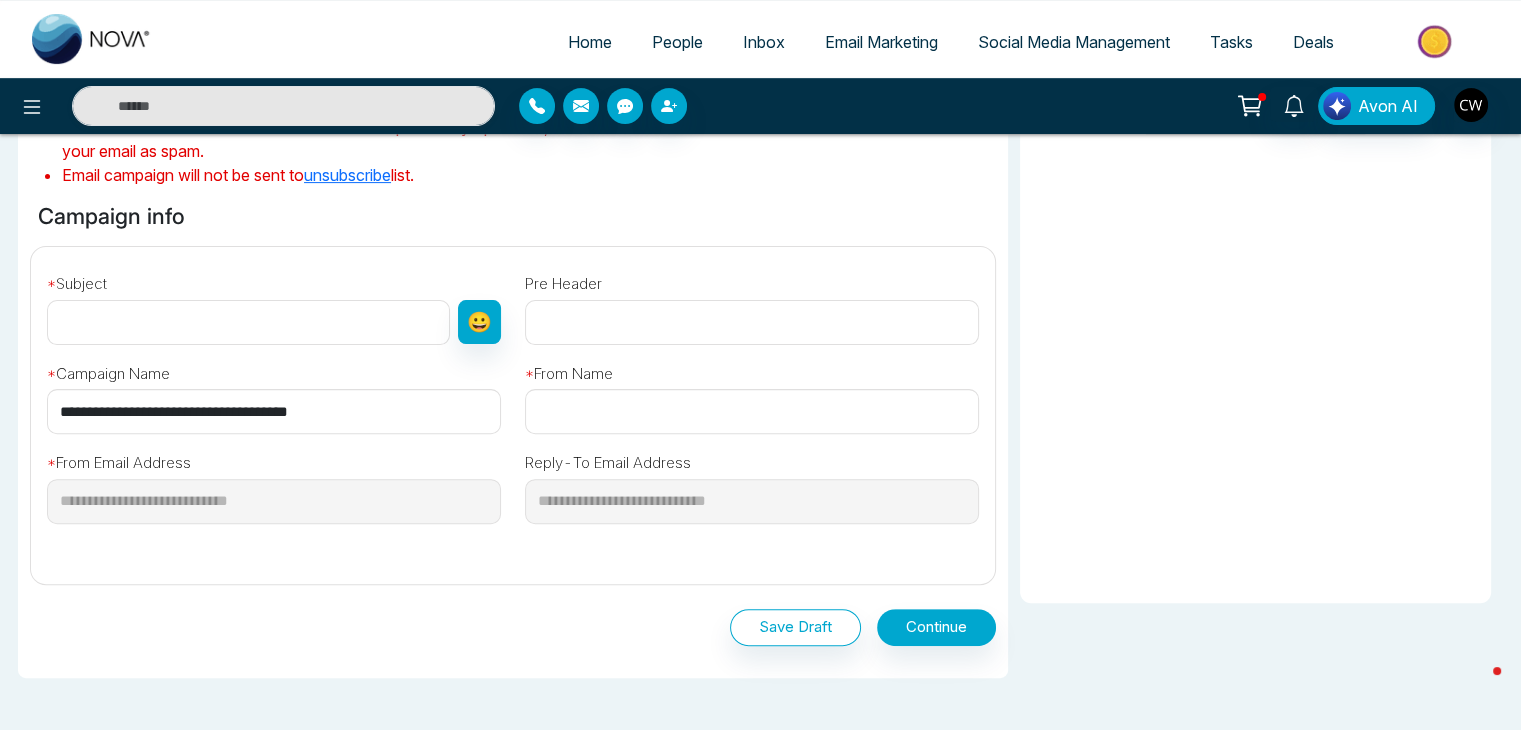 scroll, scrollTop: 585, scrollLeft: 0, axis: vertical 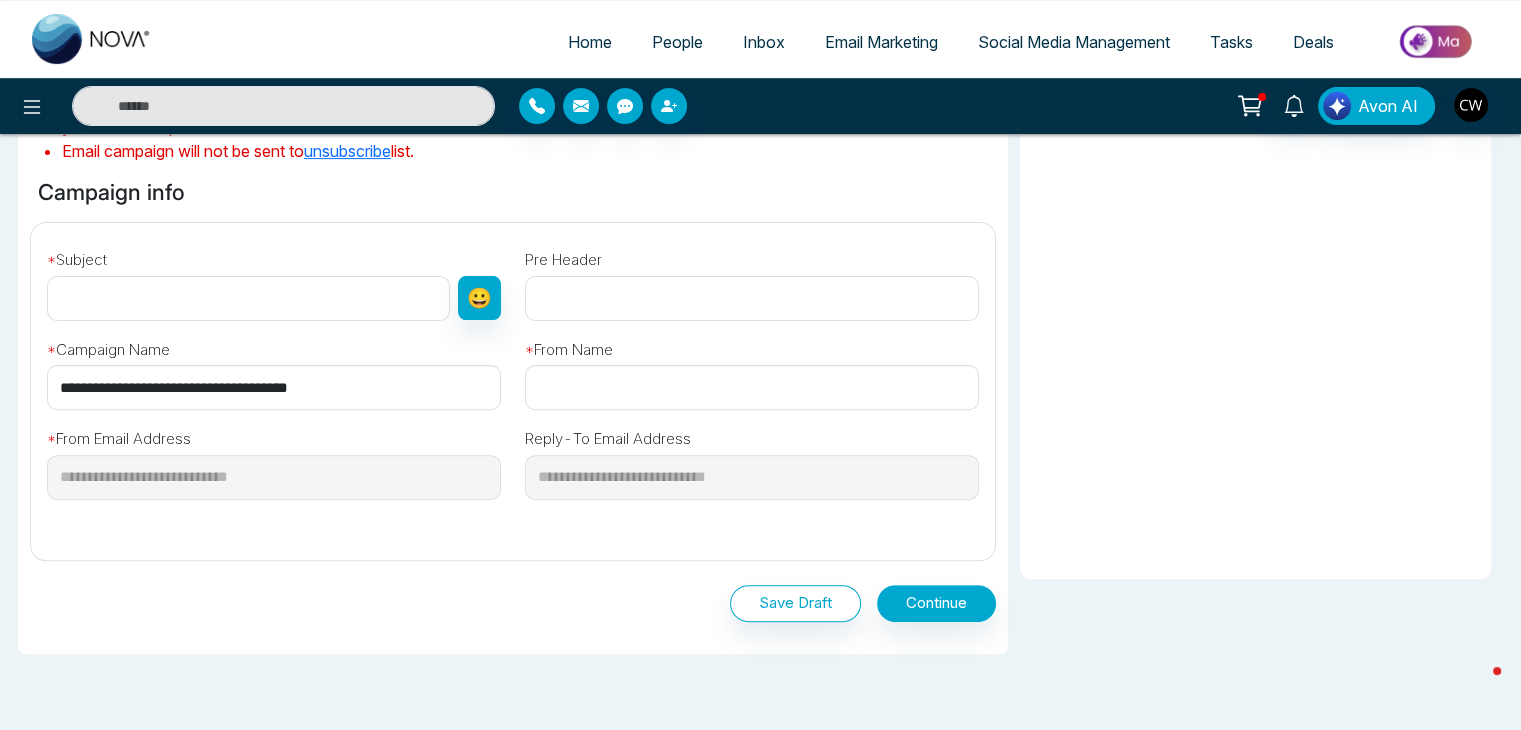 click at bounding box center (752, 387) 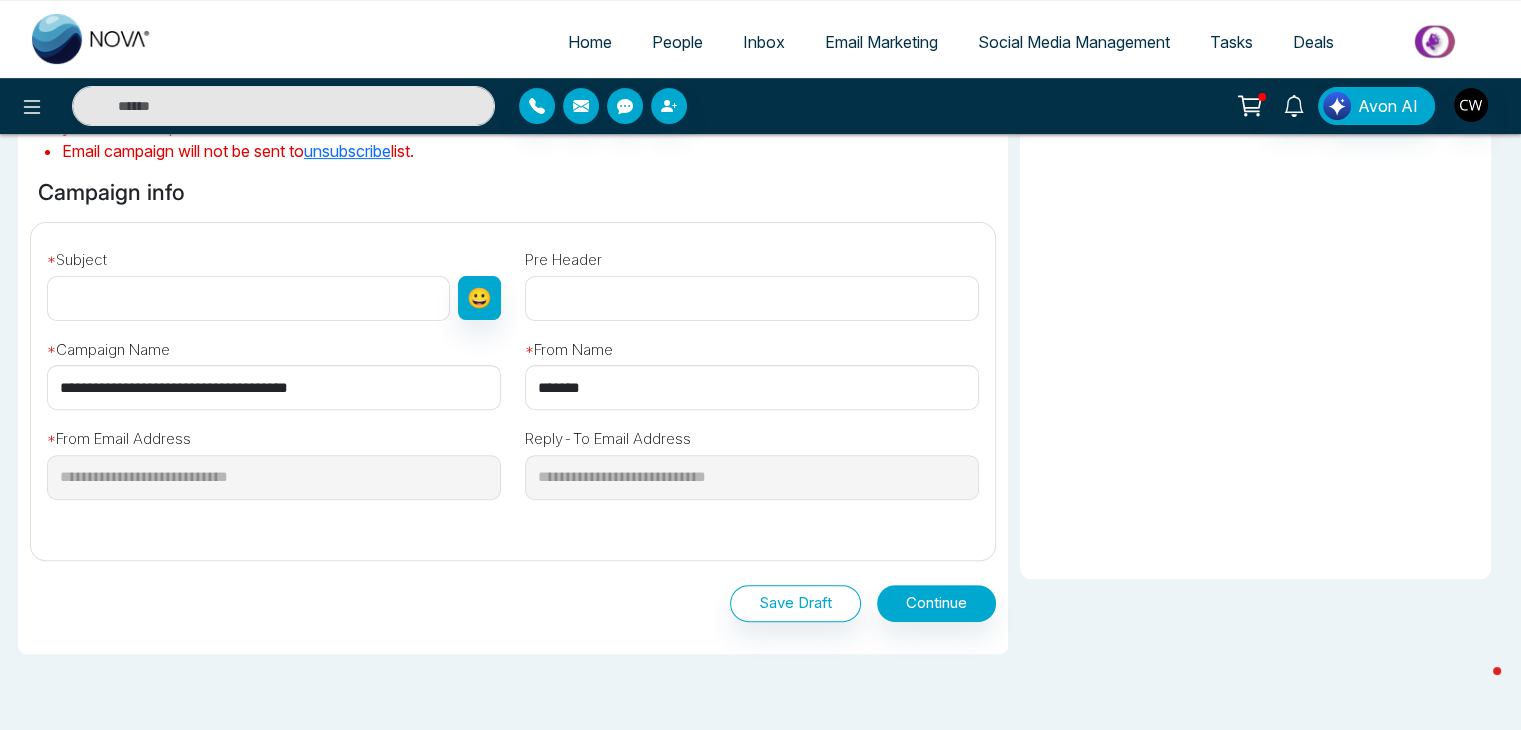 type on "**********" 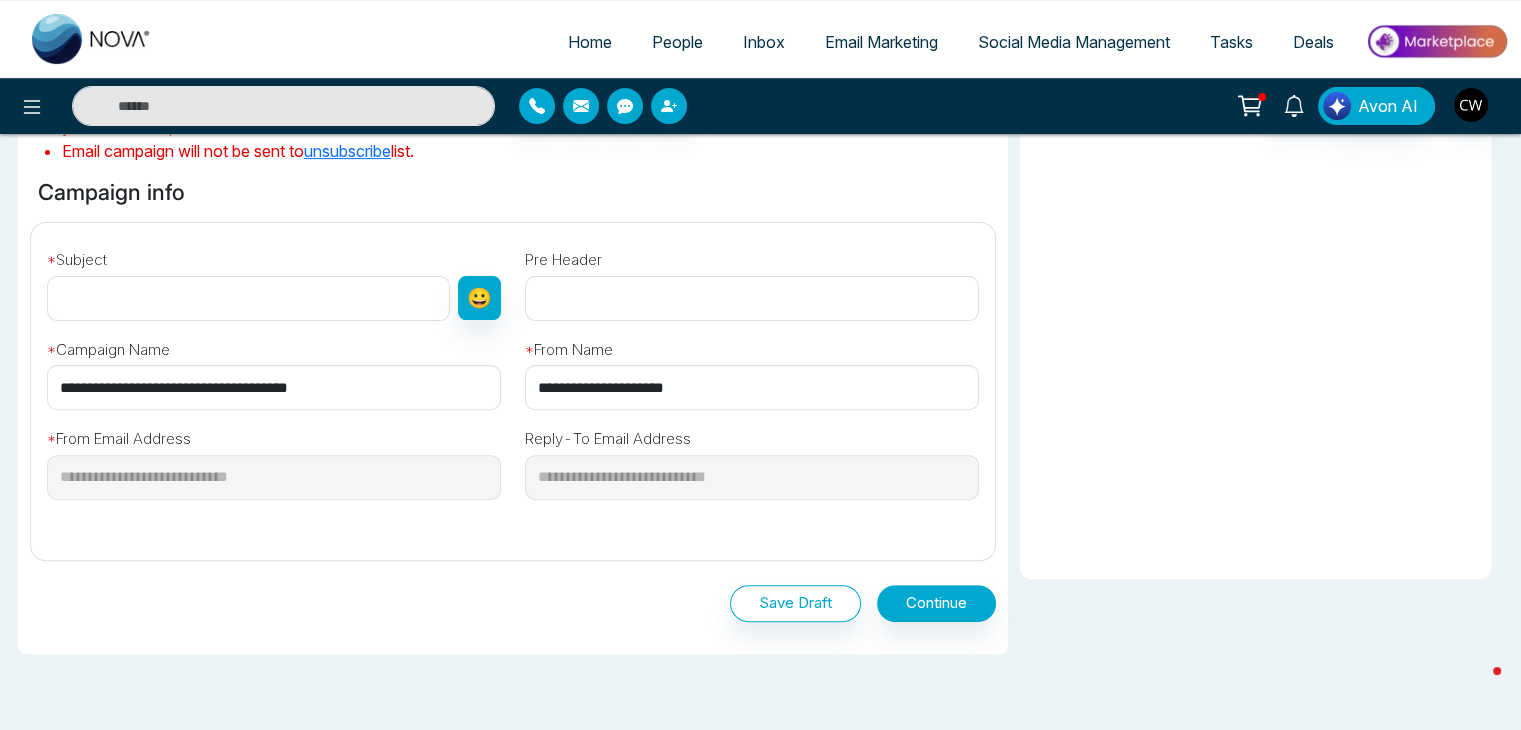 click on "**********" at bounding box center (752, 459) 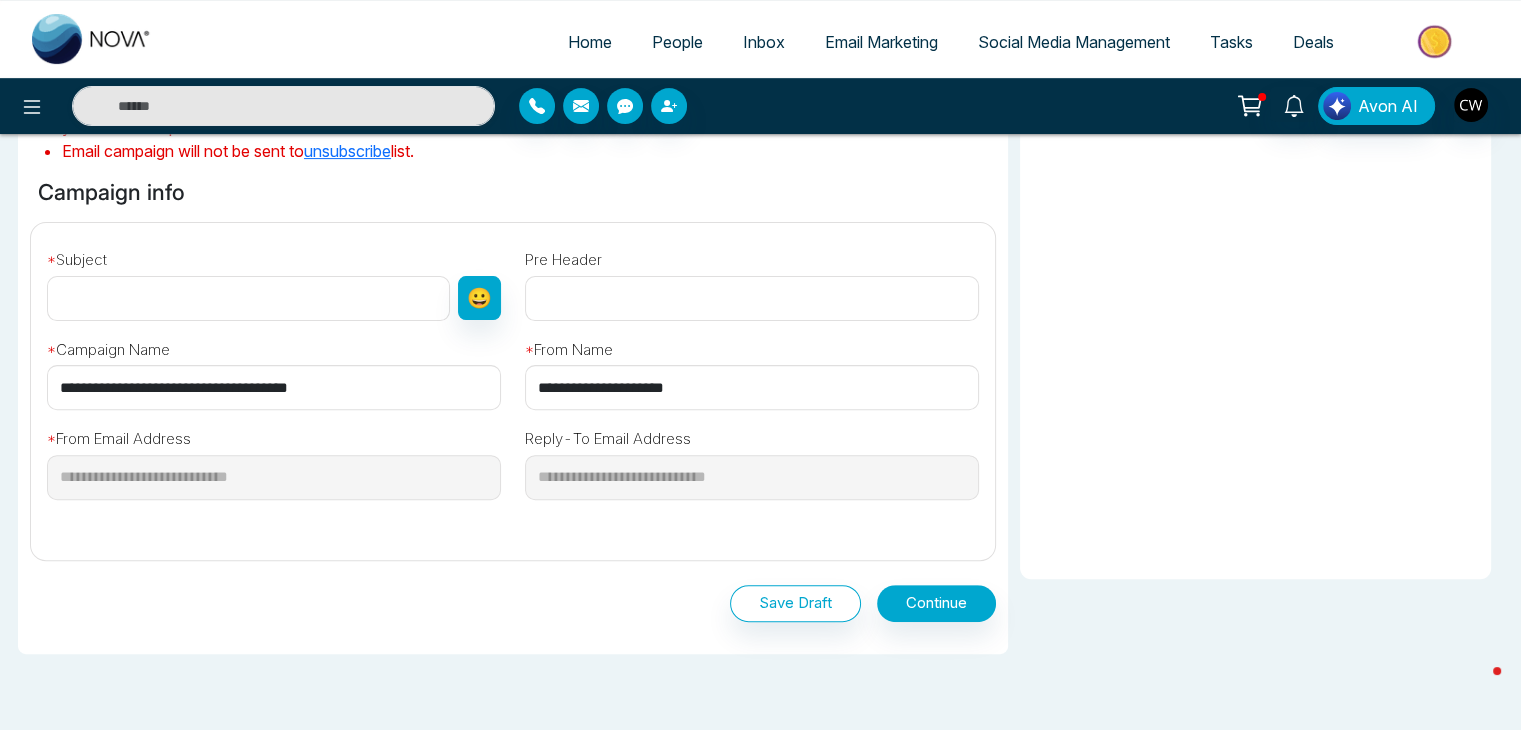 click at bounding box center (248, 298) 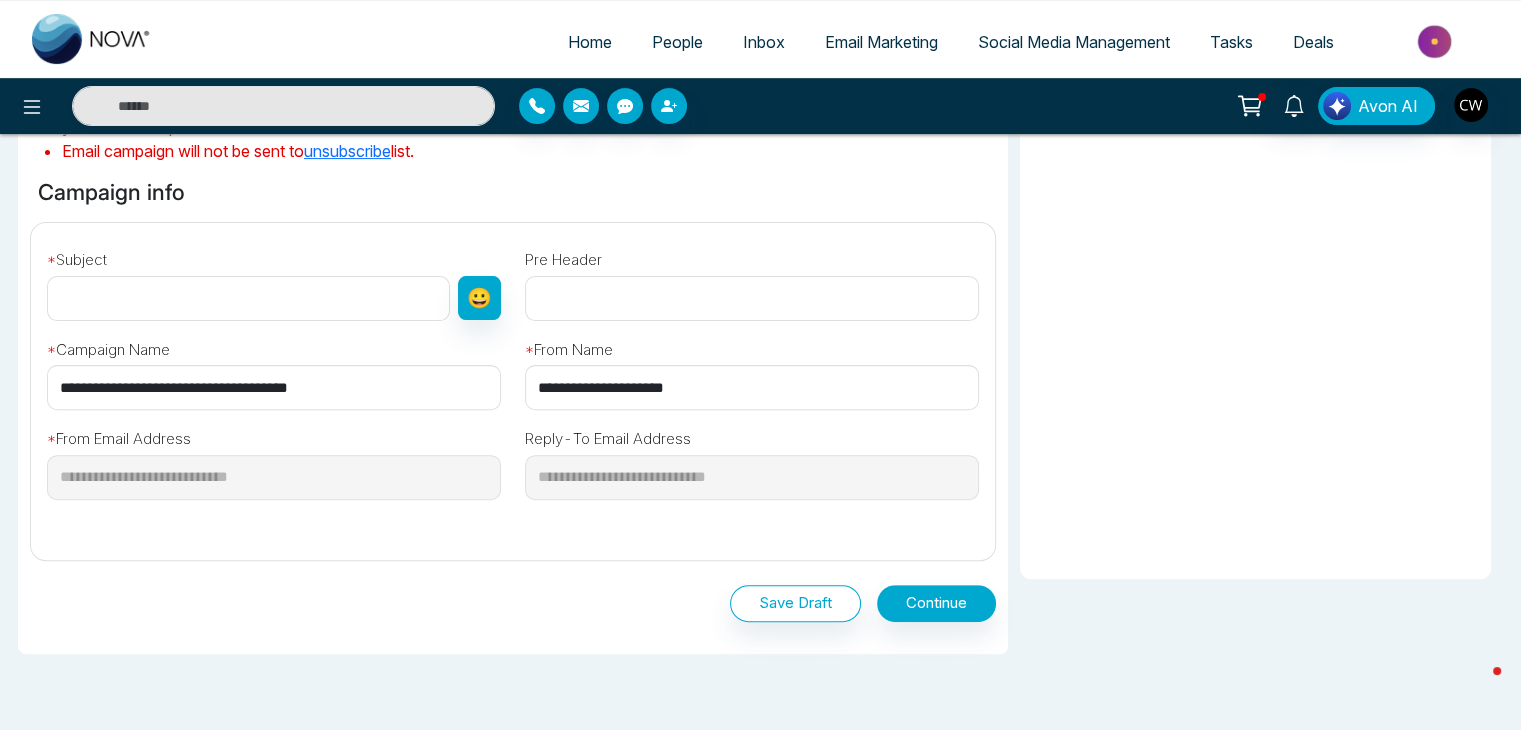 click on "**********" at bounding box center [274, 387] 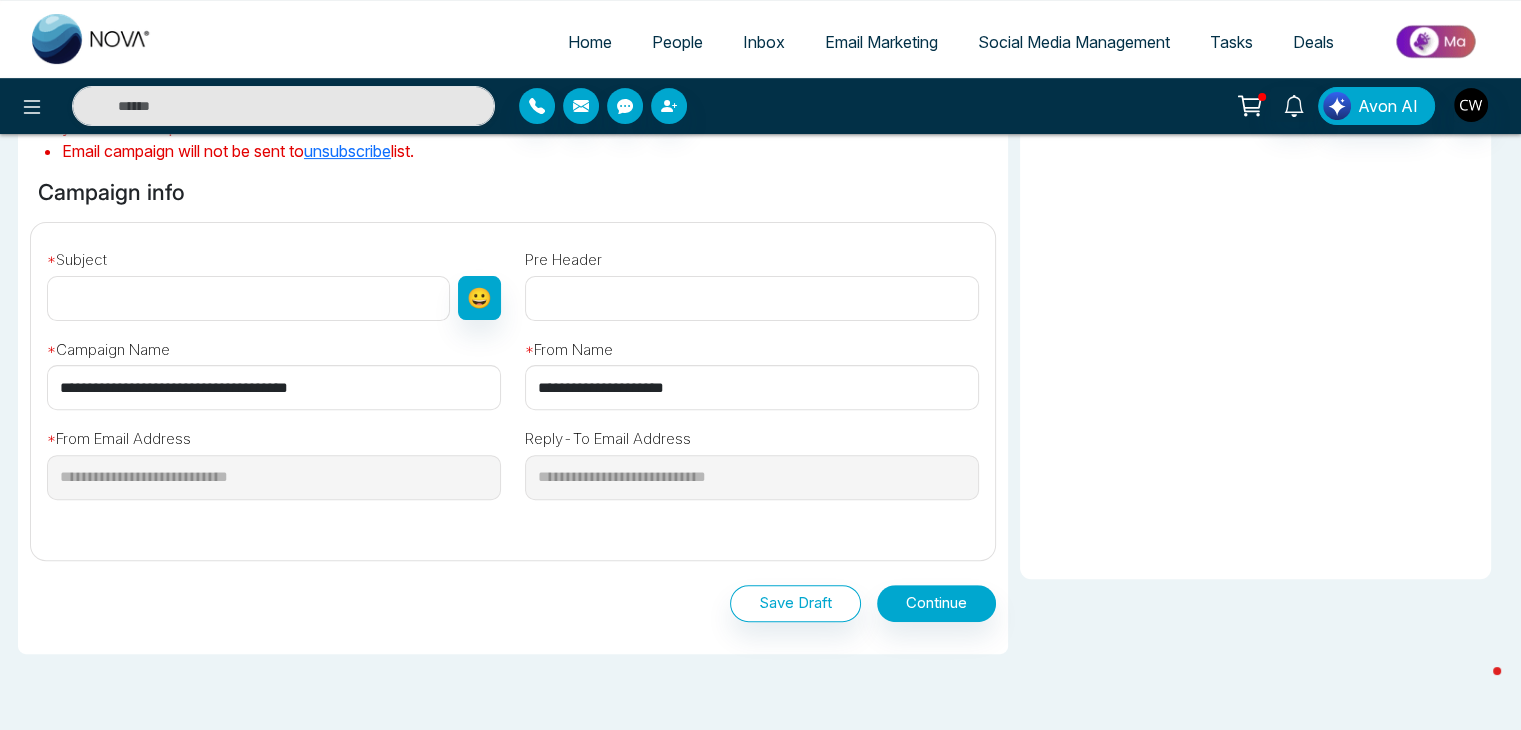 click at bounding box center (248, 298) 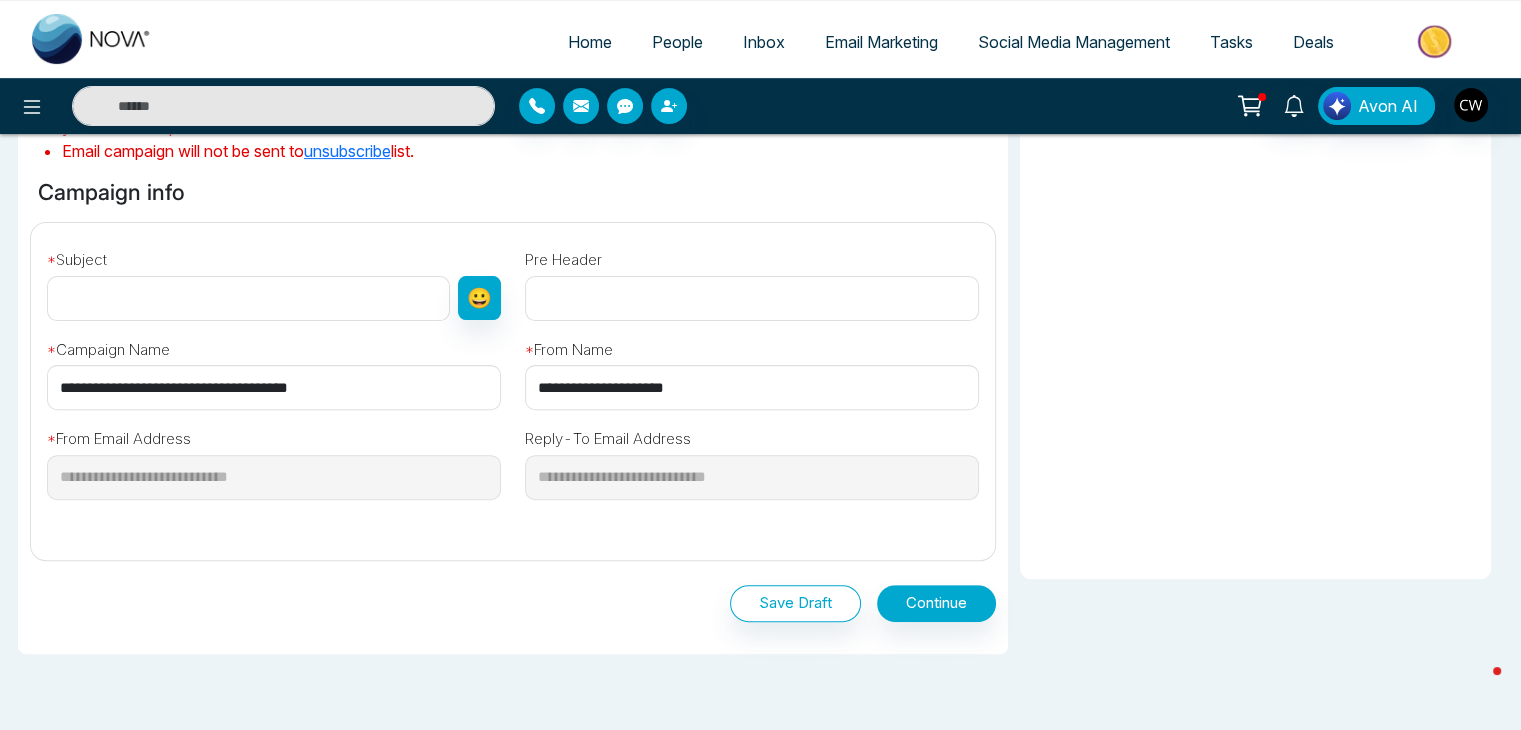 paste on "**********" 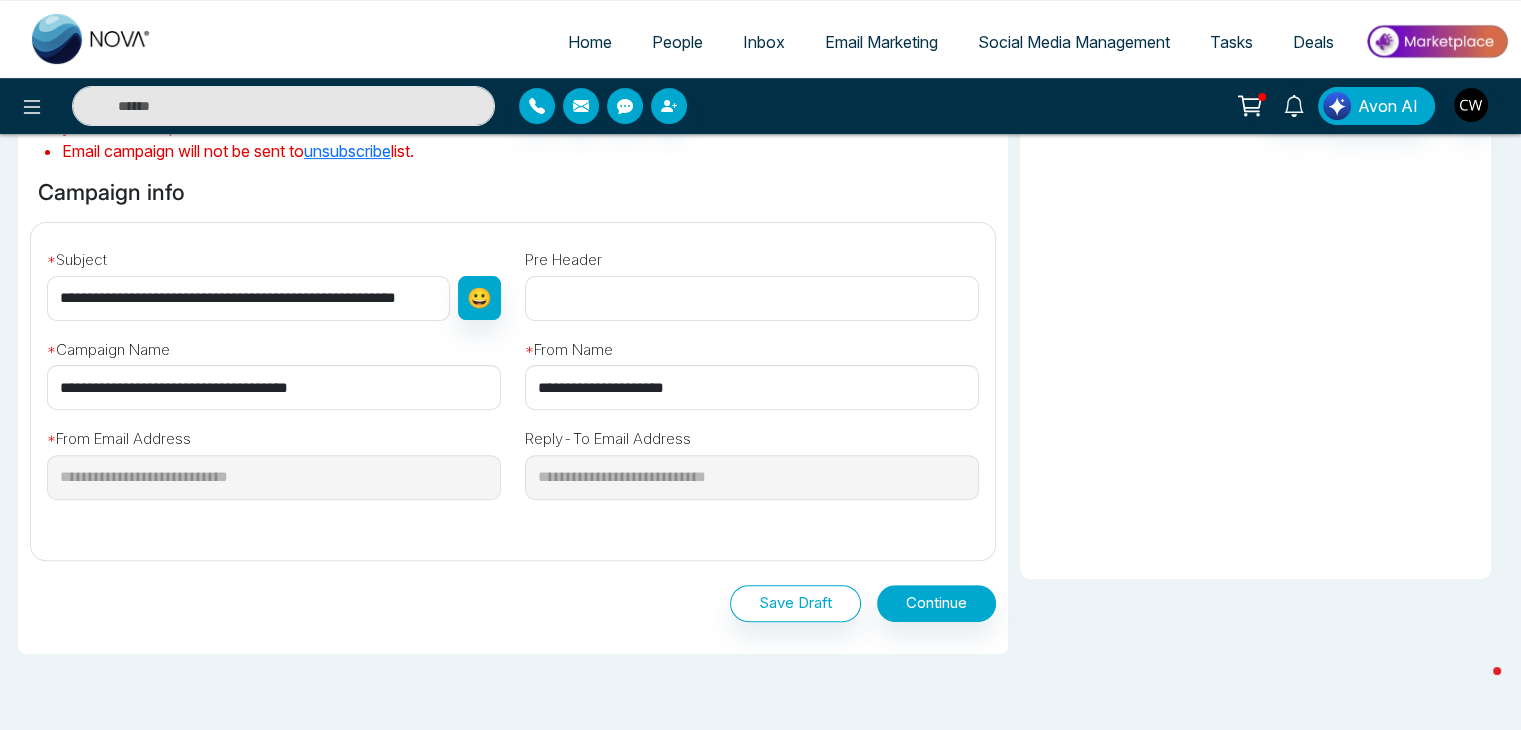 scroll, scrollTop: 0, scrollLeft: 41, axis: horizontal 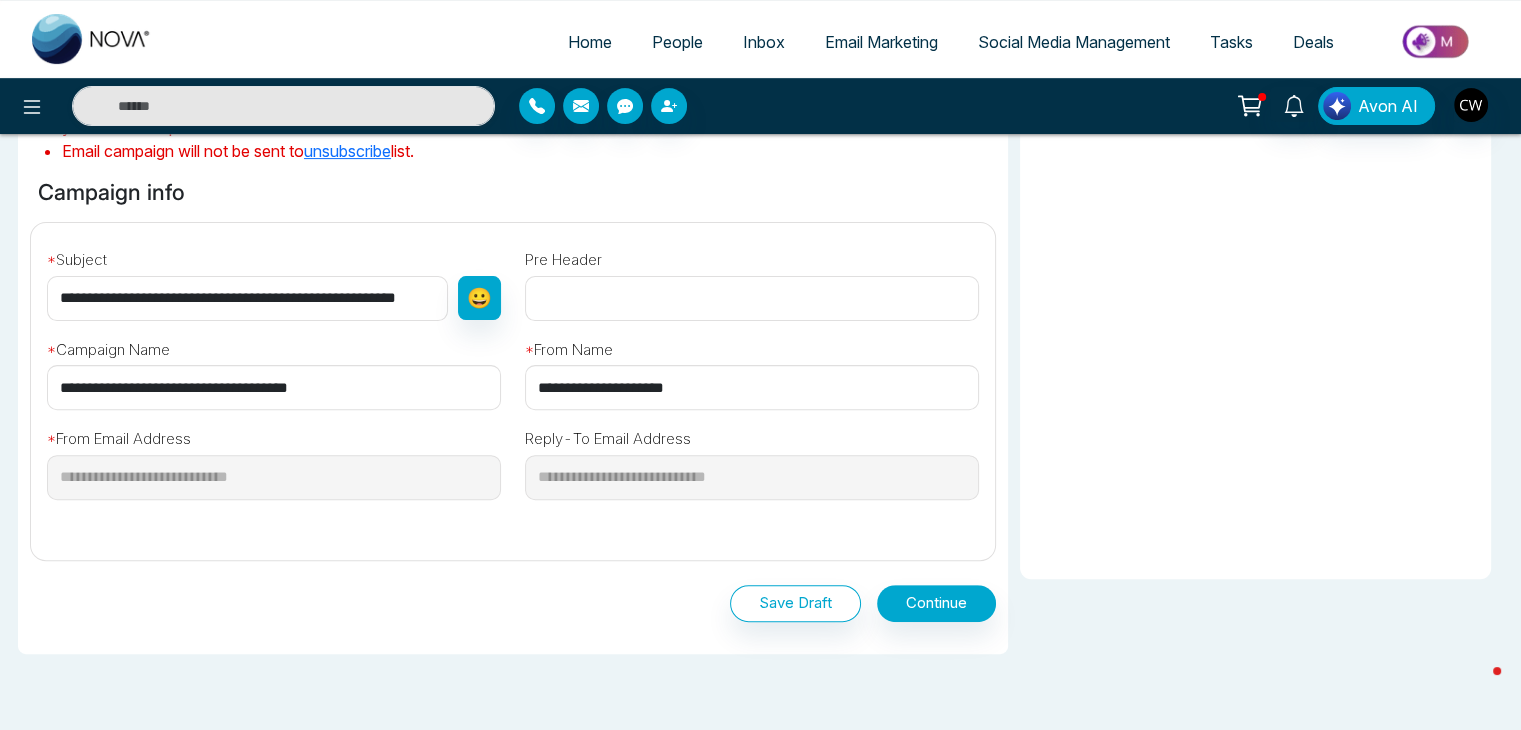 type on "**********" 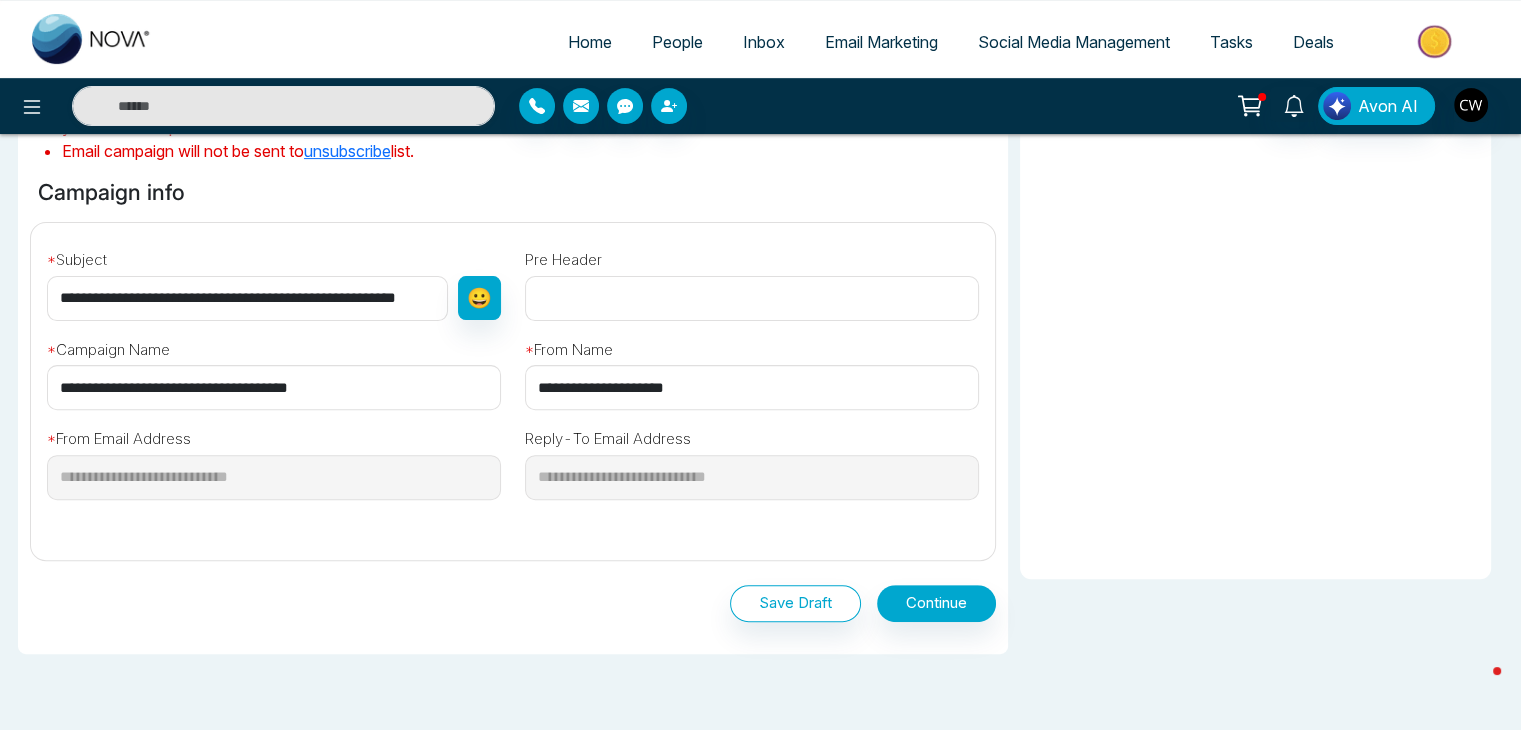 click on "Save Draft Continue" at bounding box center [513, 603] 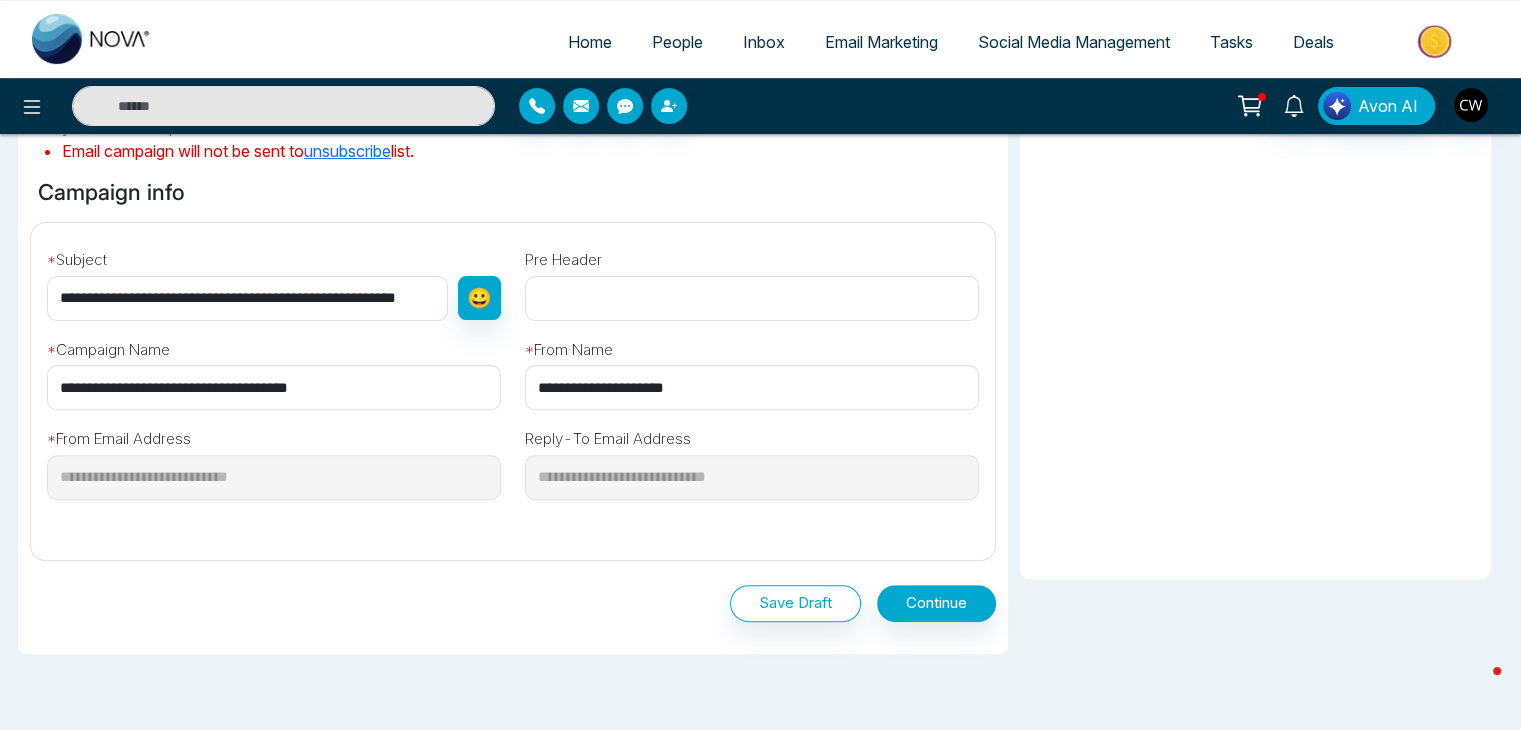 scroll, scrollTop: 0, scrollLeft: 0, axis: both 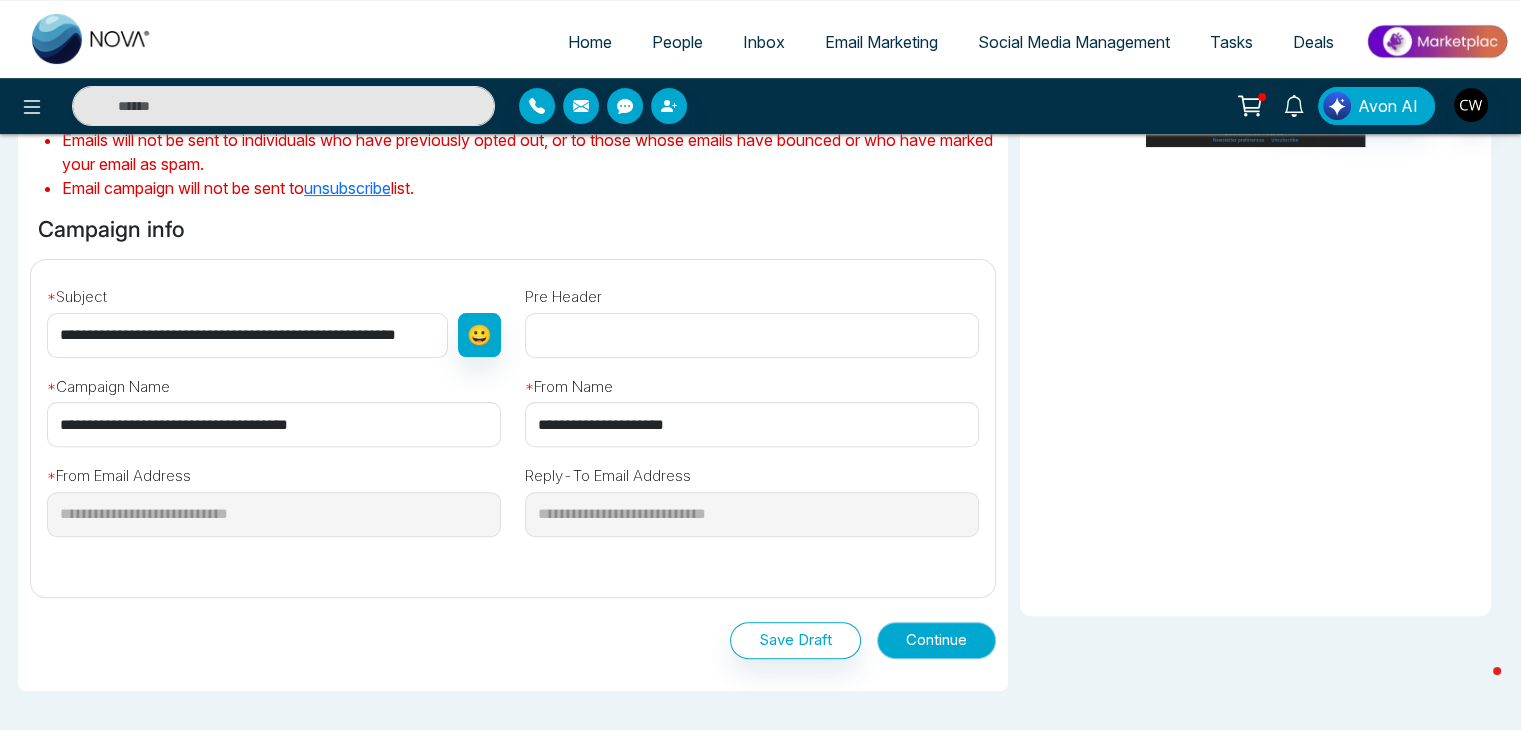 click on "Continue" at bounding box center (936, 640) 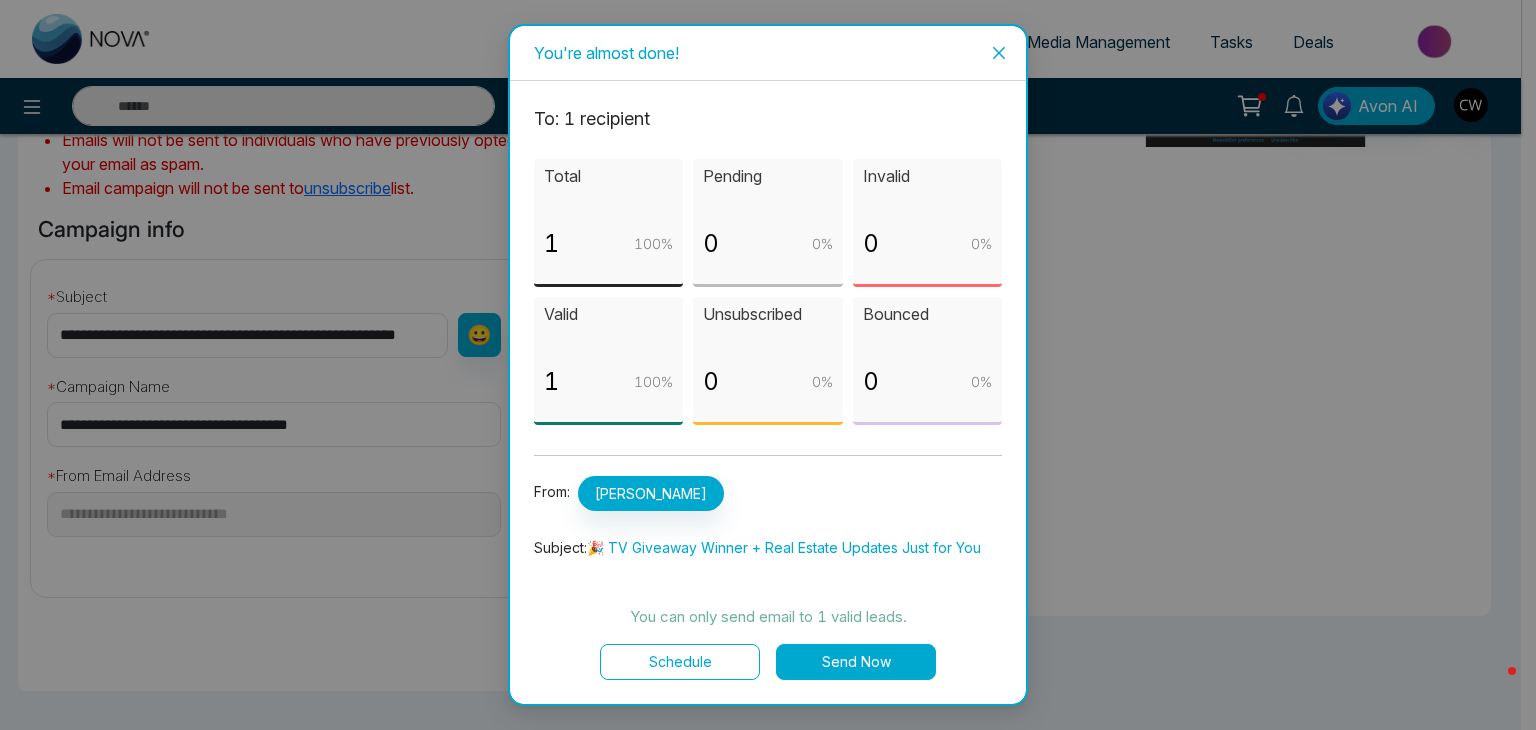 click on "Send Now" at bounding box center (856, 662) 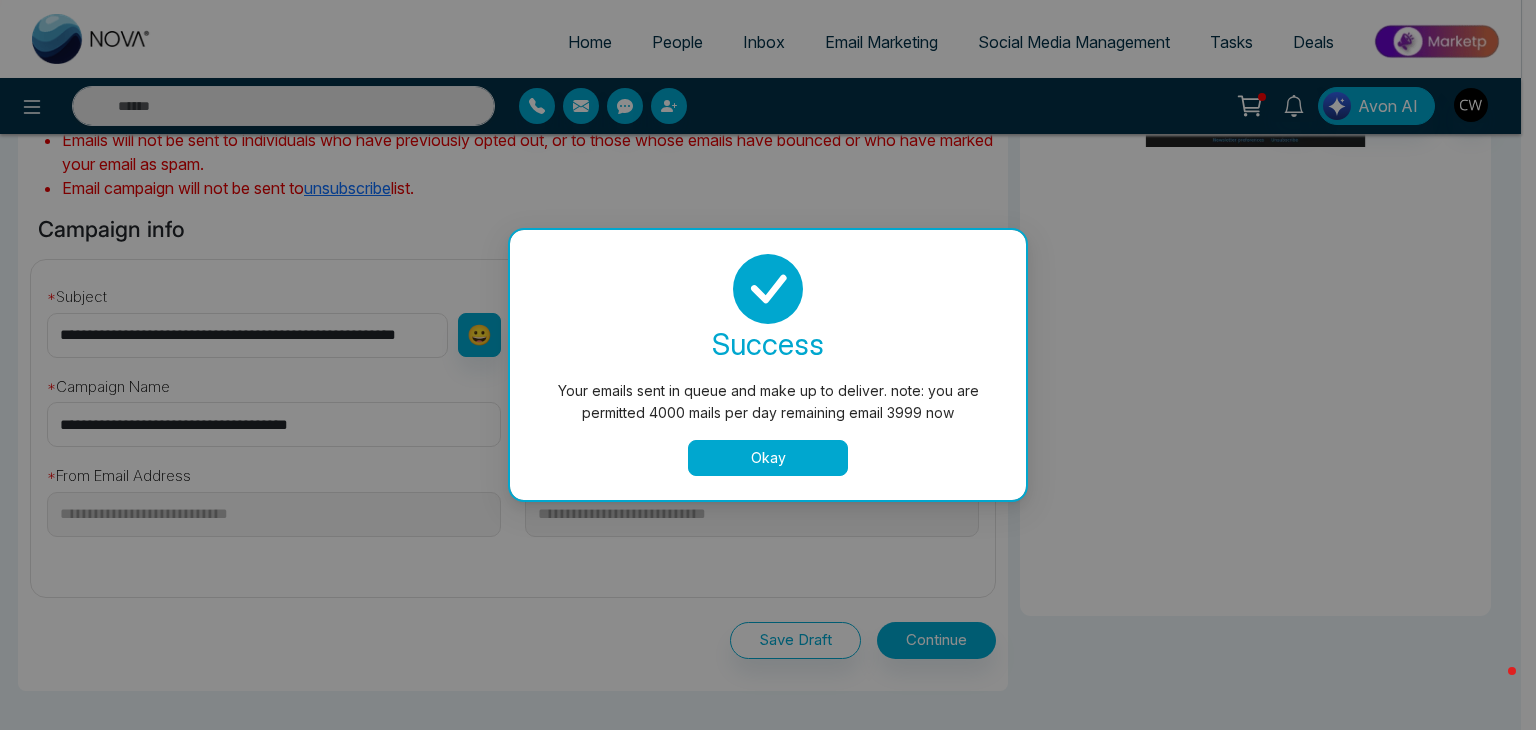 click on "Okay" at bounding box center [768, 458] 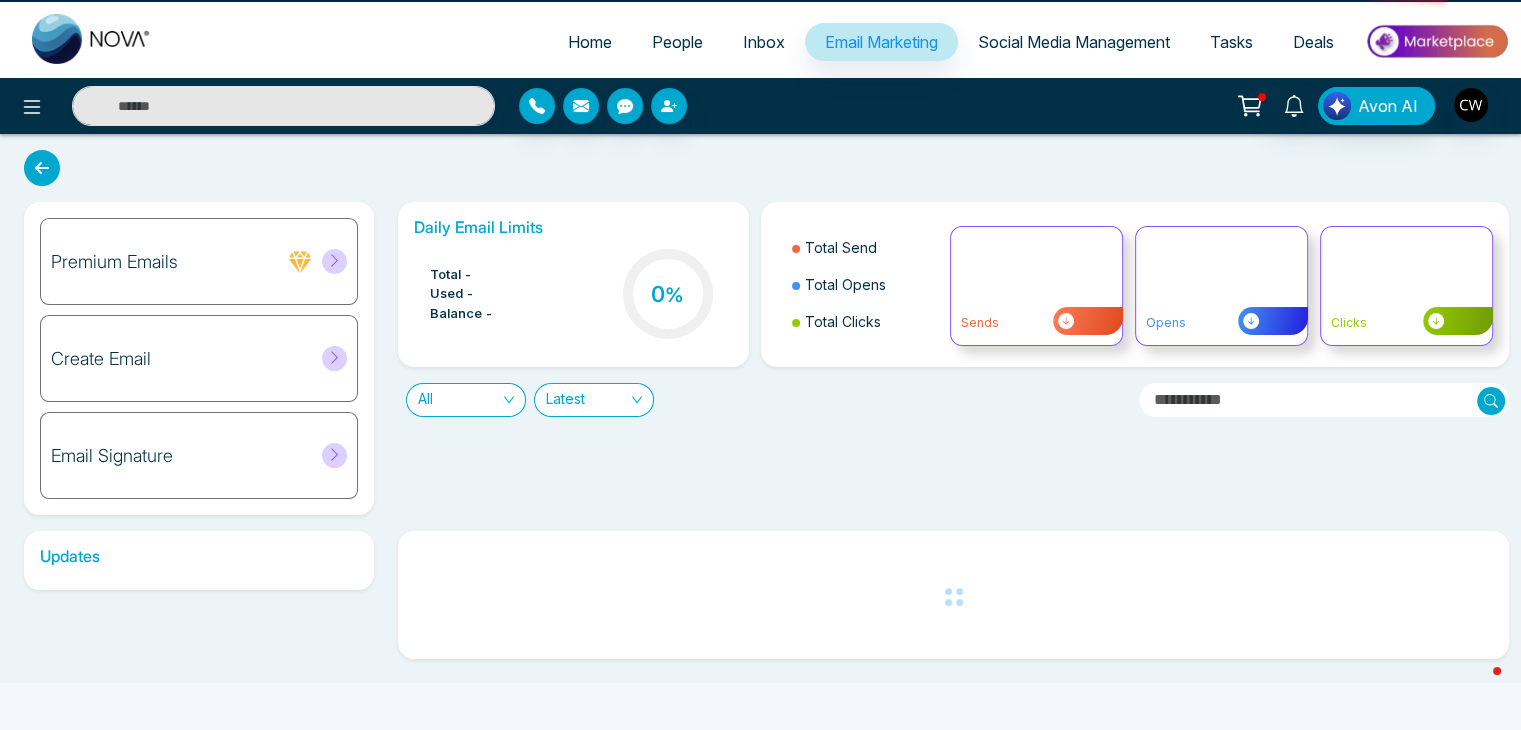 scroll, scrollTop: 0, scrollLeft: 0, axis: both 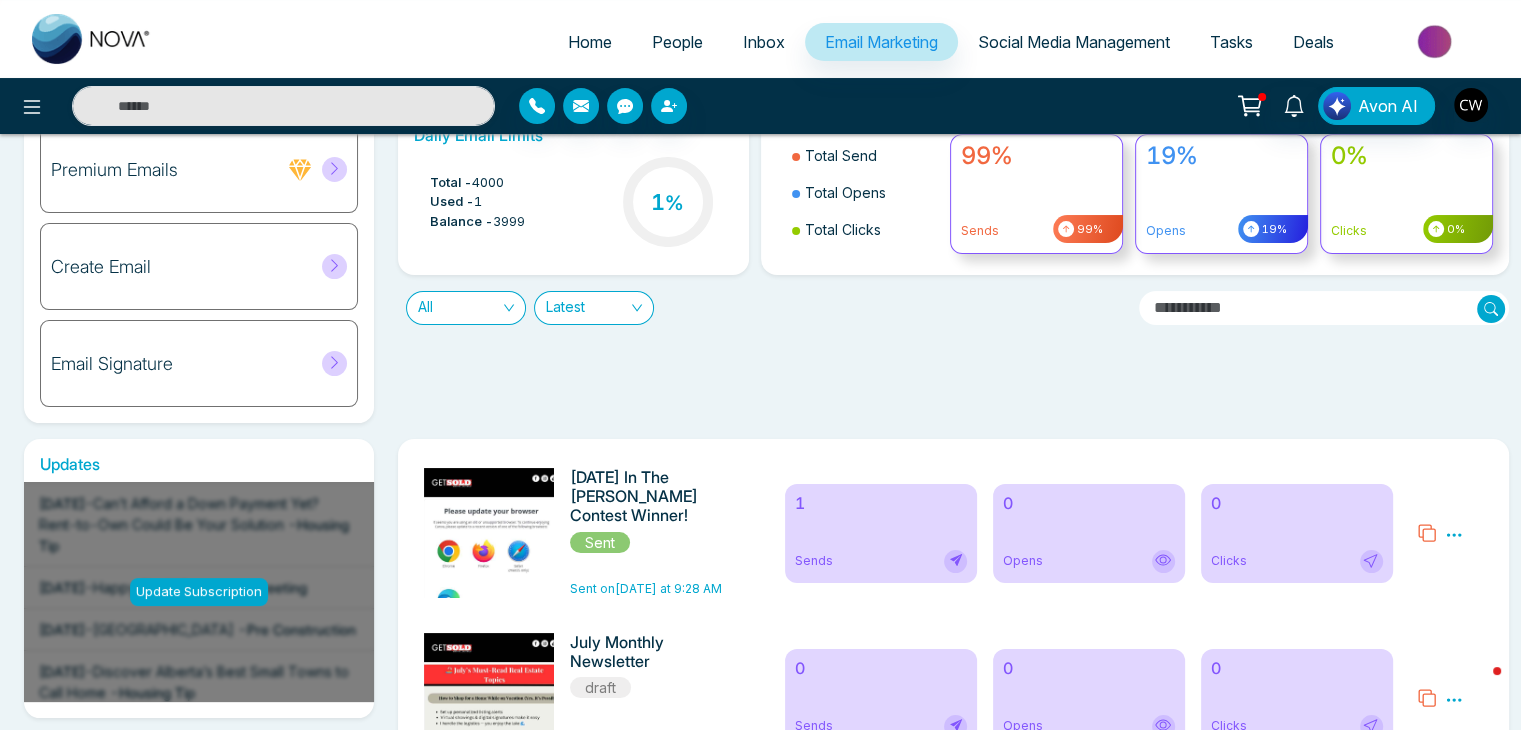 click 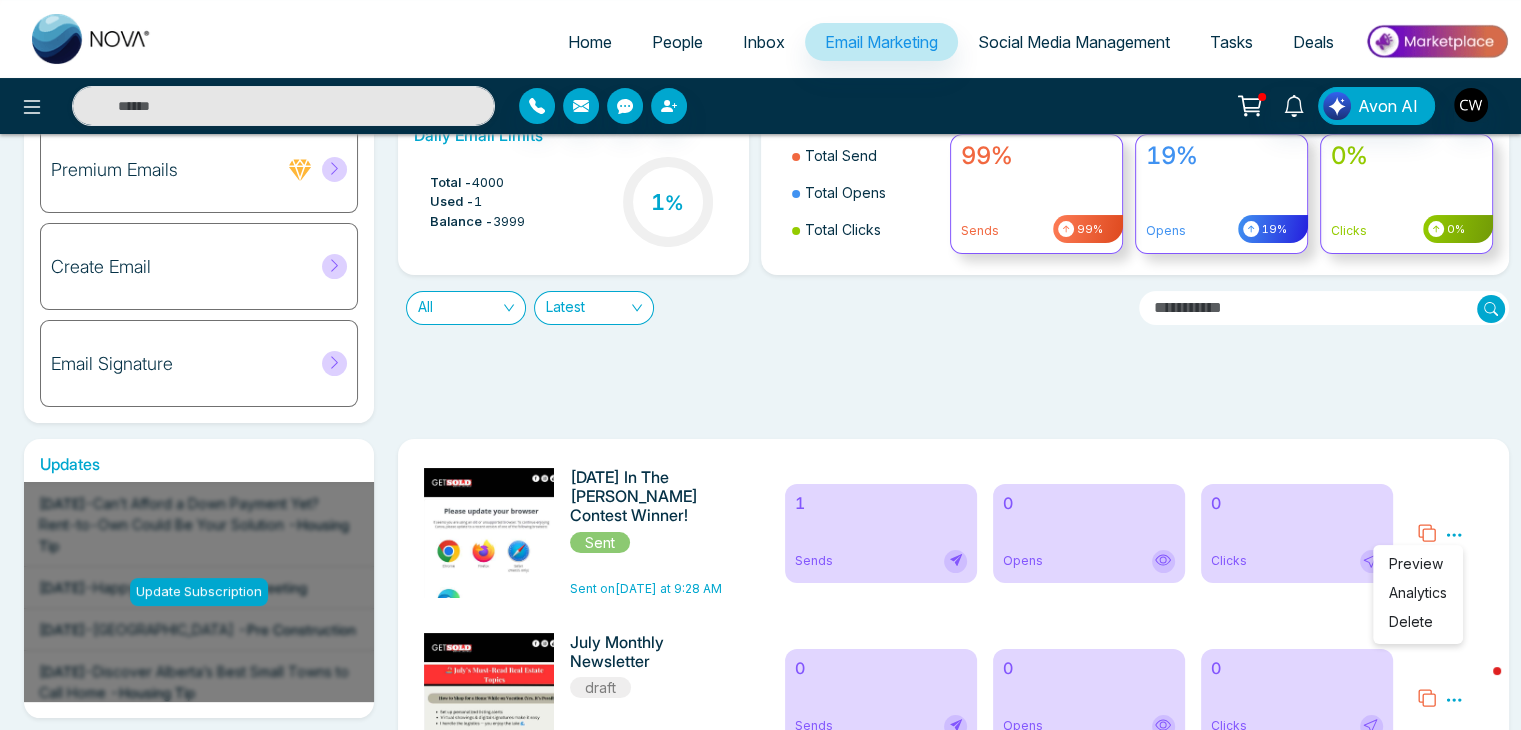 click on "1" at bounding box center [881, 503] 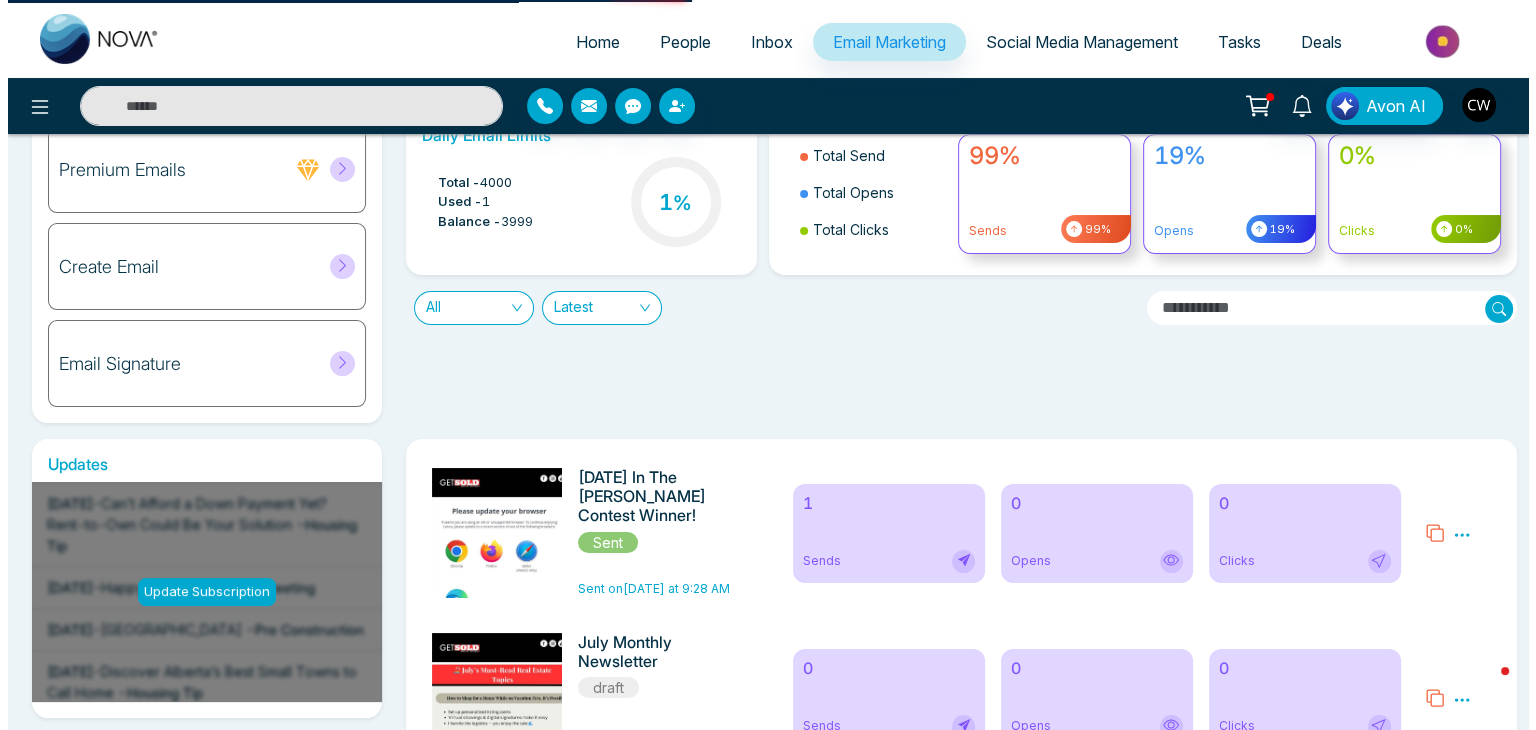 scroll, scrollTop: 0, scrollLeft: 0, axis: both 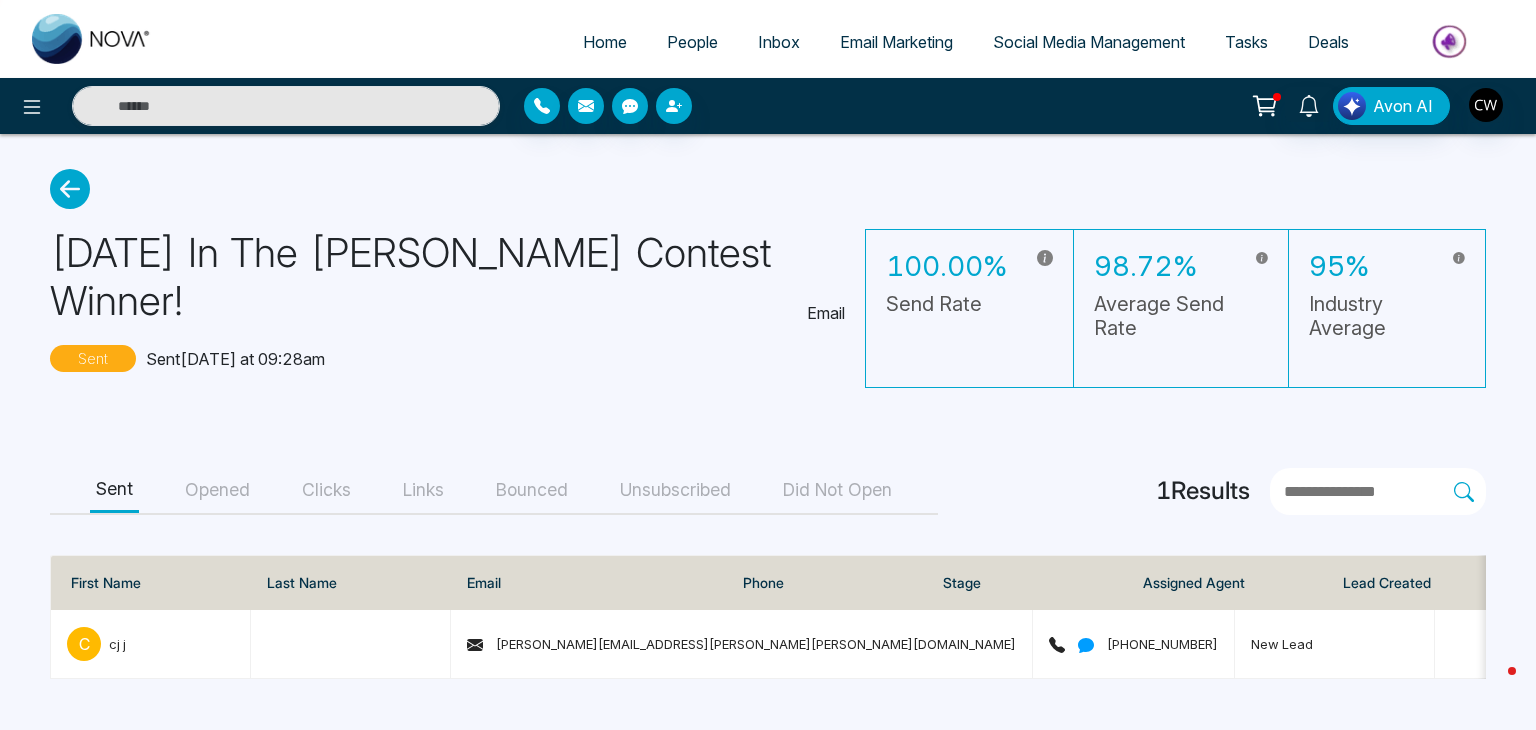 click on "[DATE] In The [PERSON_NAME] Contest Winner! Email Sent Sent  [DATE] at 09:28am 100.00% Send Rate 98.72% Average Send Rate 95% Industry Average Sent Opened Clicks Links Bounced Unsubscribed Did Not Open 1  Results First Name Last Name Email Phone Stage Assigned Agent Lead Created Tags Source Last Communication Sent Time                       c cj j   [EMAIL_ADDRESS][PERSON_NAME][PERSON_NAME][DOMAIN_NAME]       [PHONE_NUMBER] New Lead   [DATE] 9:26 AM Email [DATE] at 09:28am" at bounding box center [768, 424] 